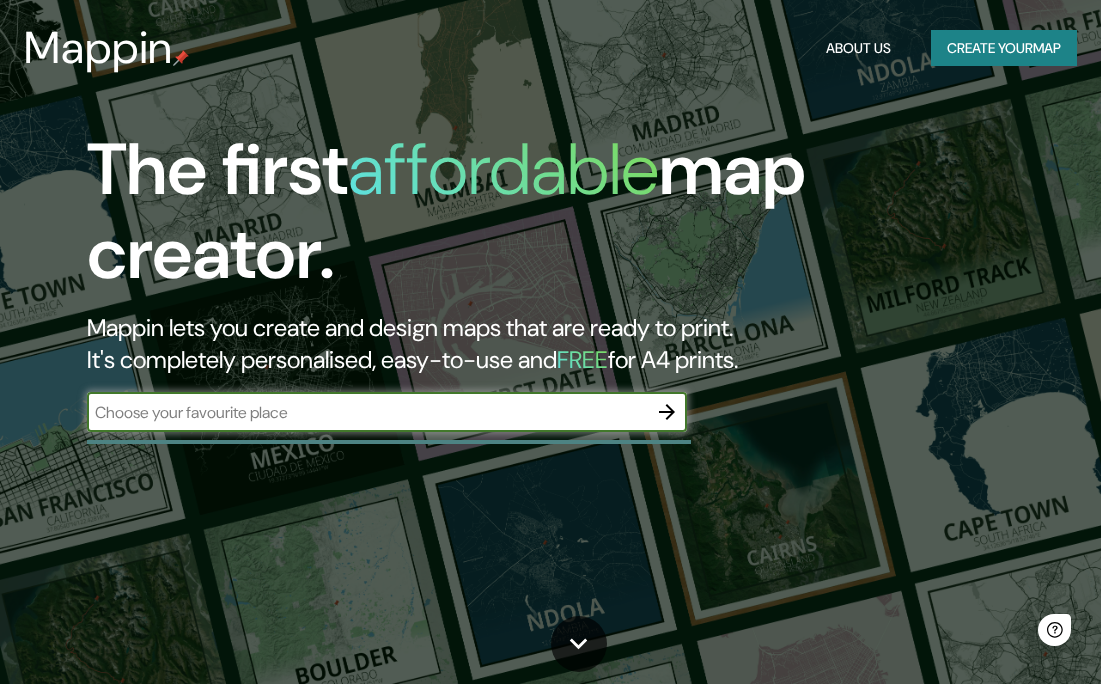 scroll, scrollTop: 0, scrollLeft: 0, axis: both 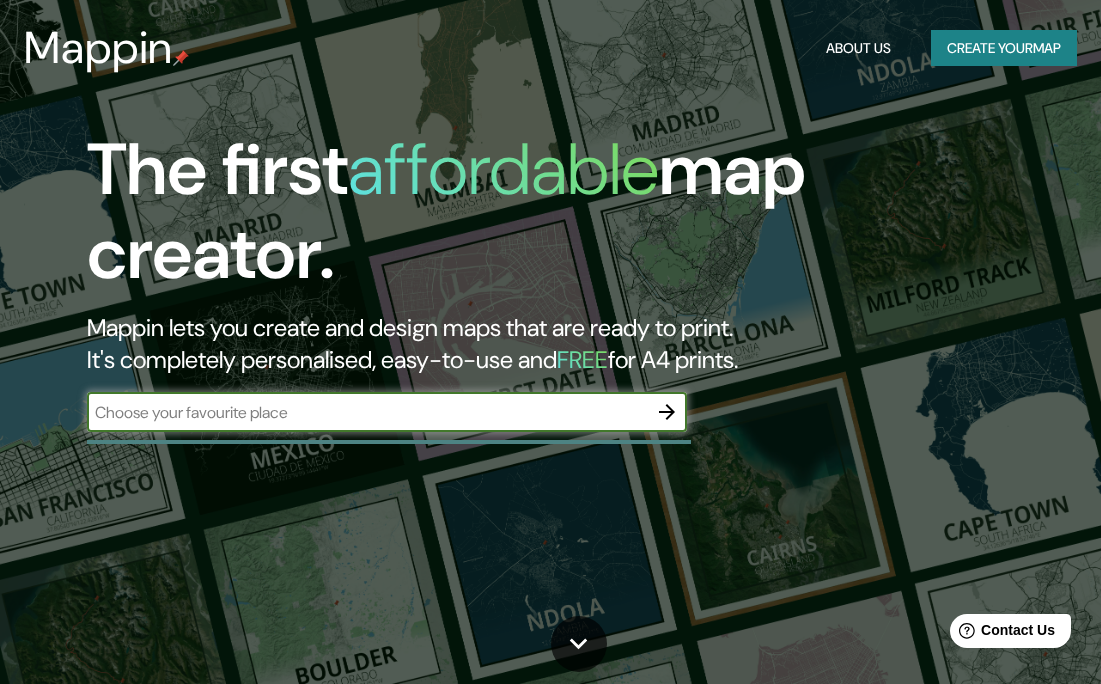 click at bounding box center (367, 412) 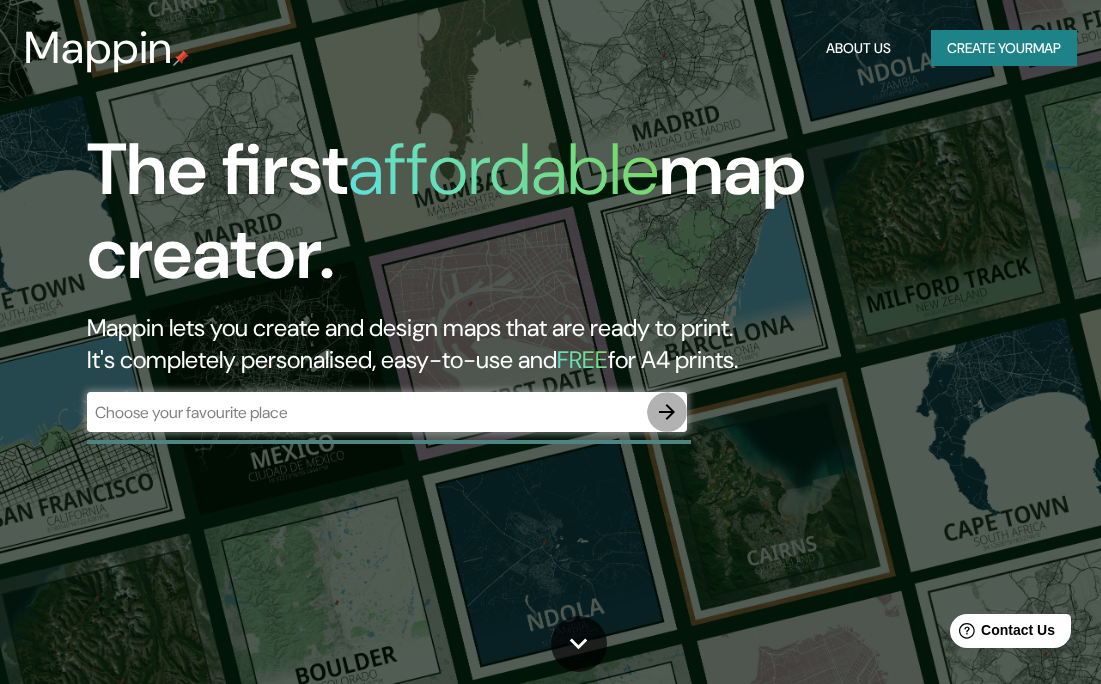 click 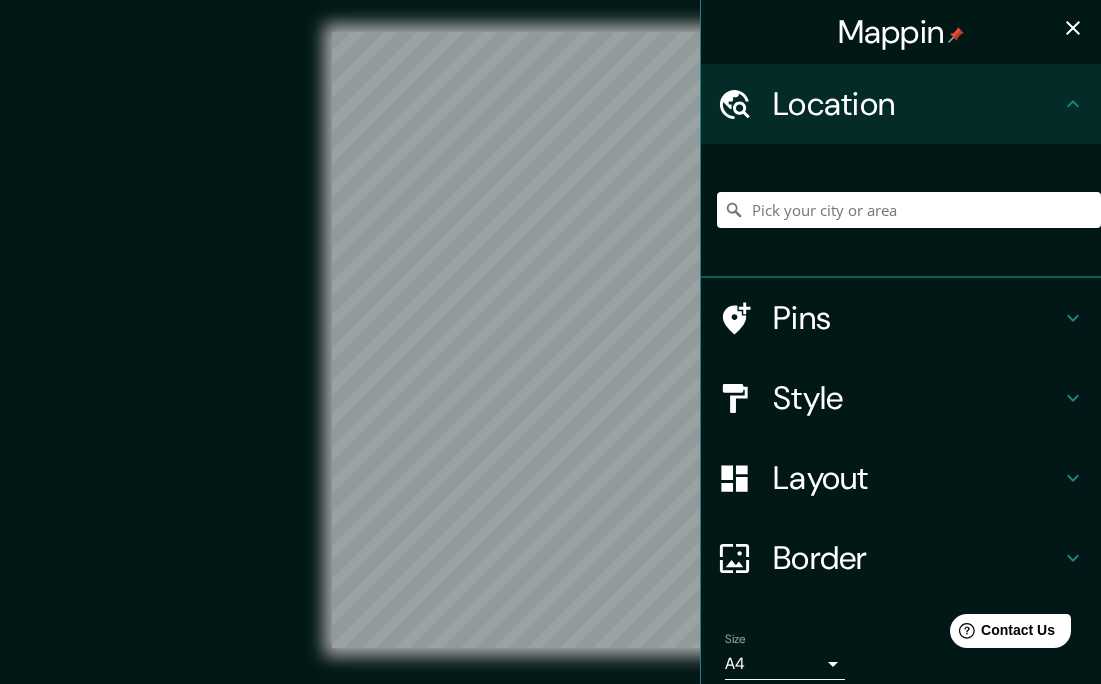 click at bounding box center [909, 210] 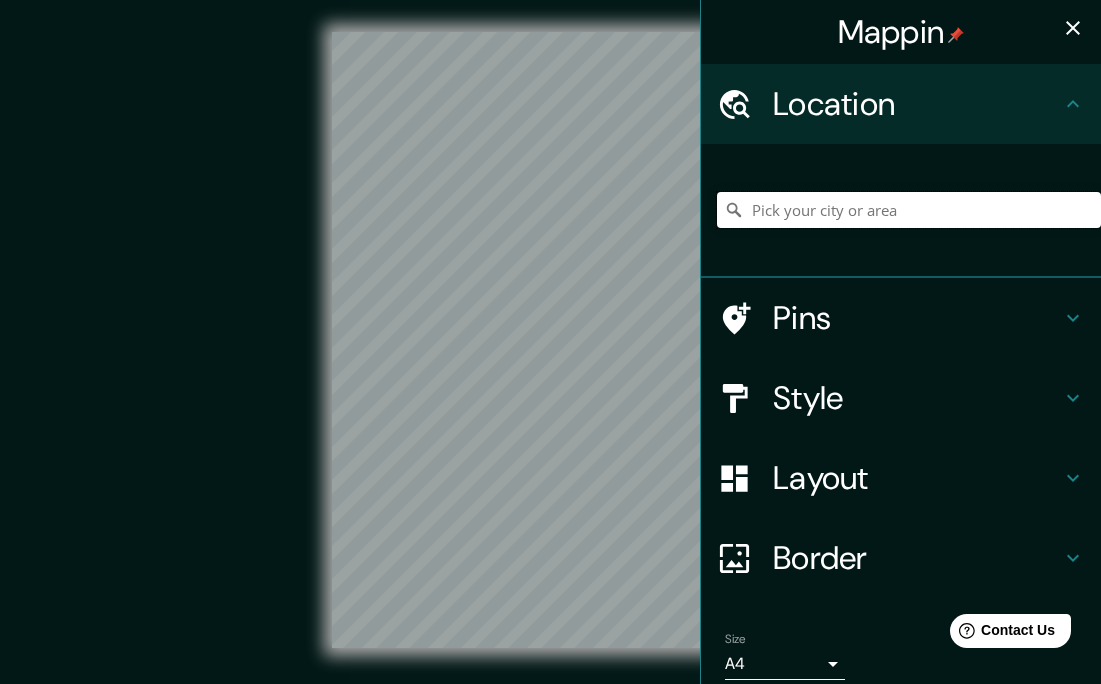 click at bounding box center [909, 210] 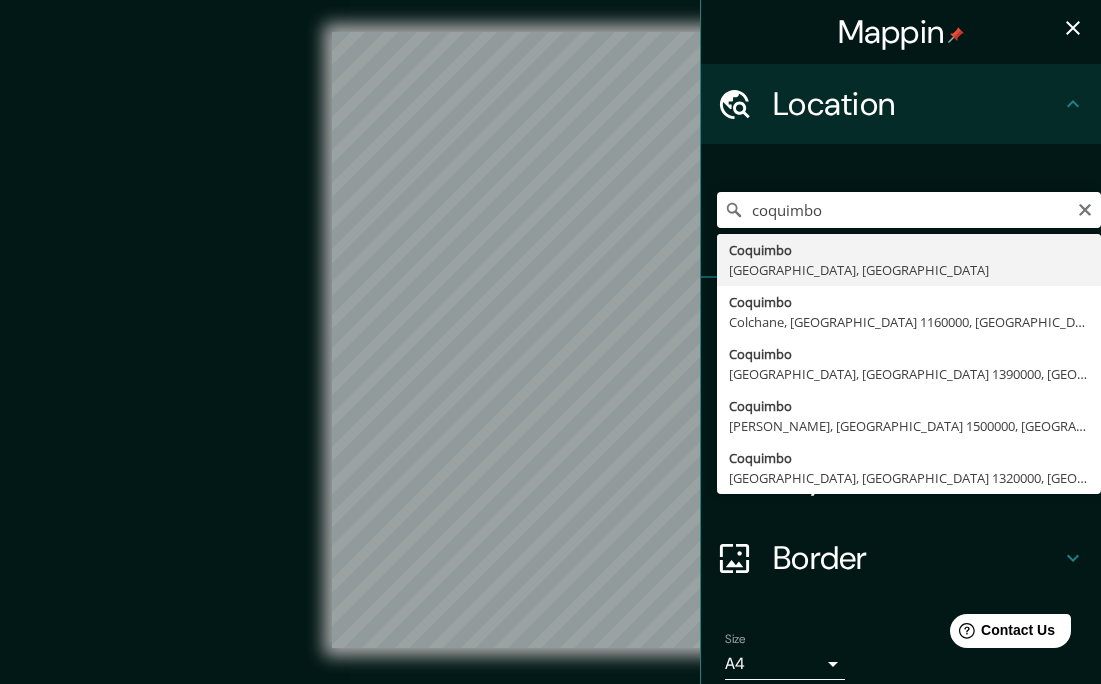 type on "[GEOGRAPHIC_DATA], [GEOGRAPHIC_DATA], [GEOGRAPHIC_DATA]" 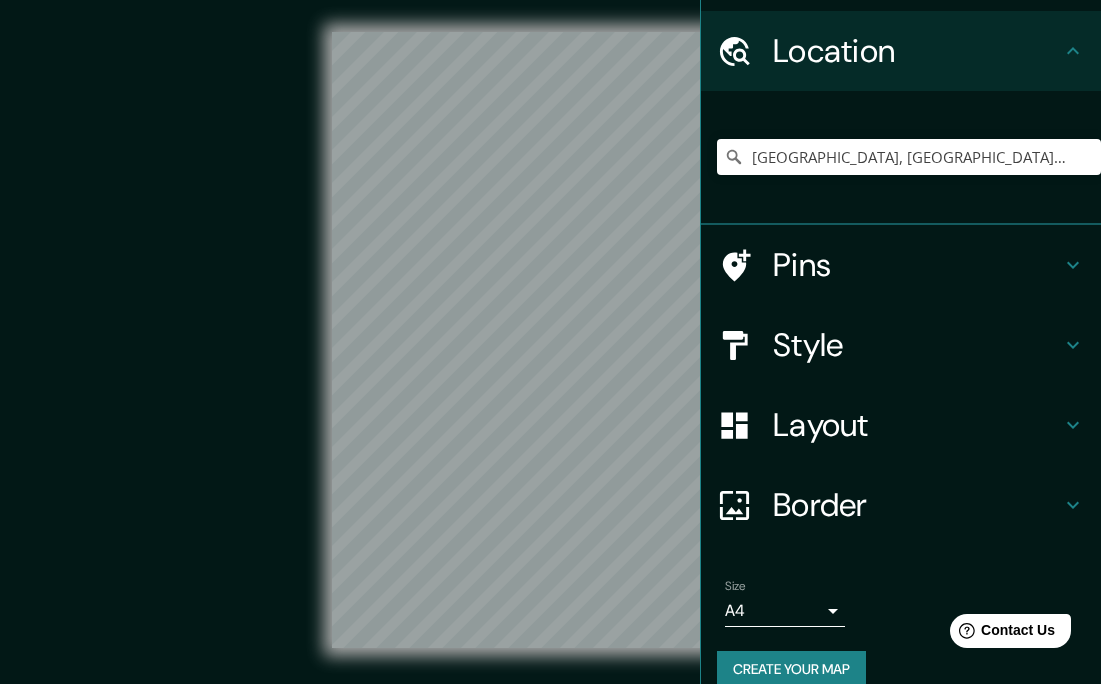 scroll, scrollTop: 81, scrollLeft: 0, axis: vertical 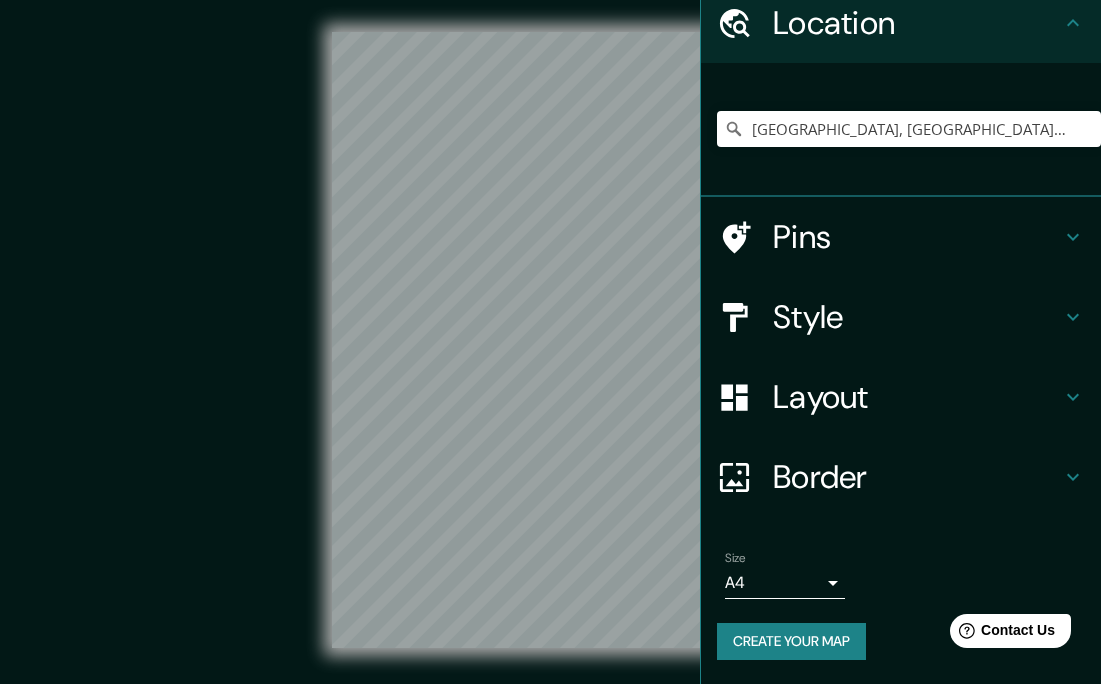 click on "Style" at bounding box center (901, 317) 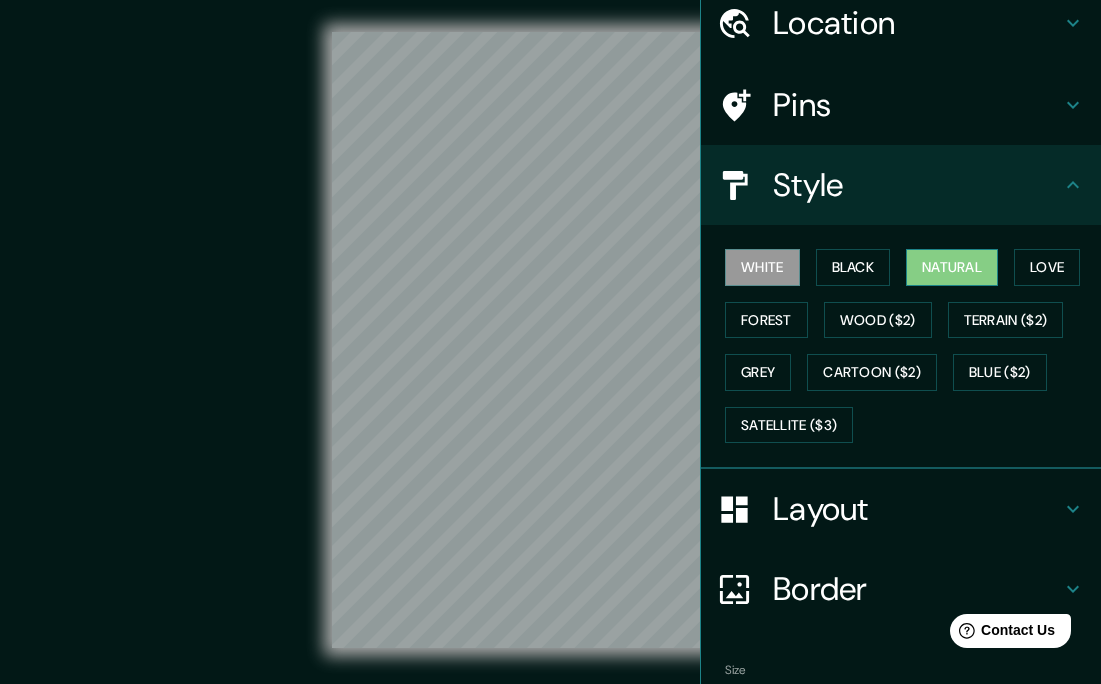 click on "Natural" at bounding box center (952, 267) 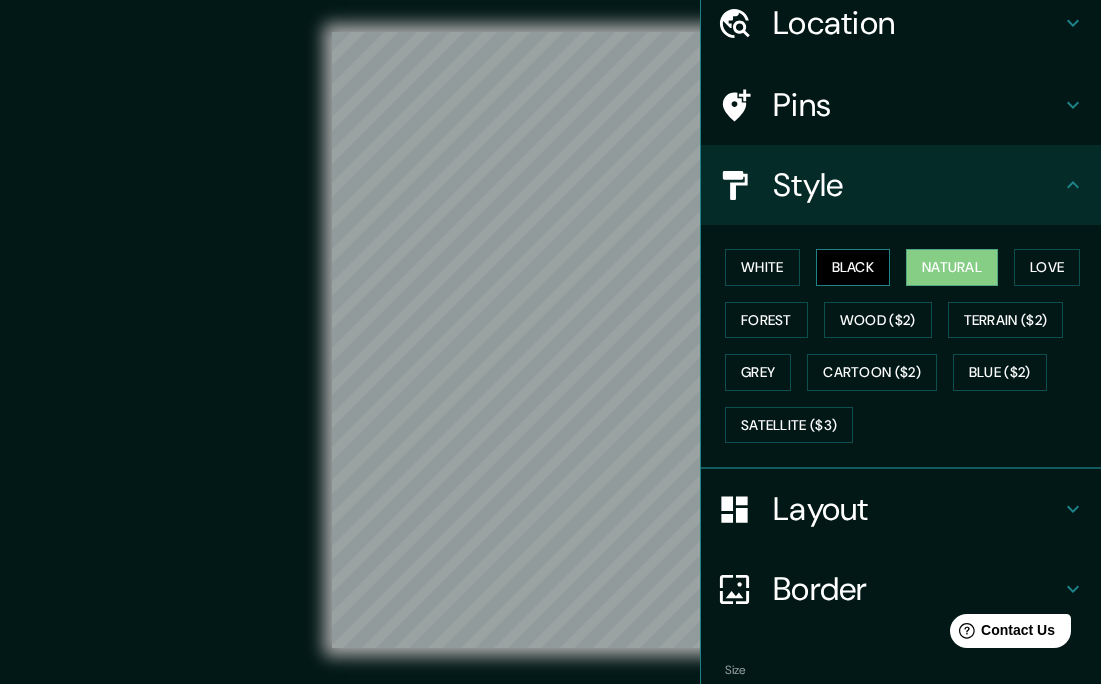 click on "Black" at bounding box center (853, 267) 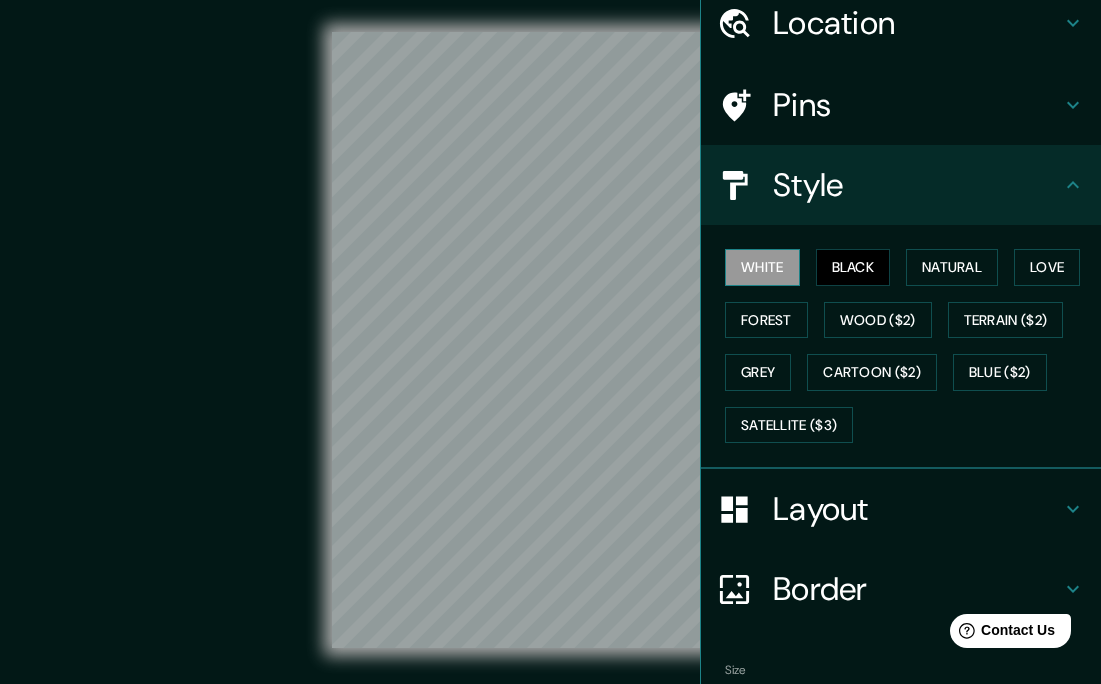 click on "White" at bounding box center [762, 267] 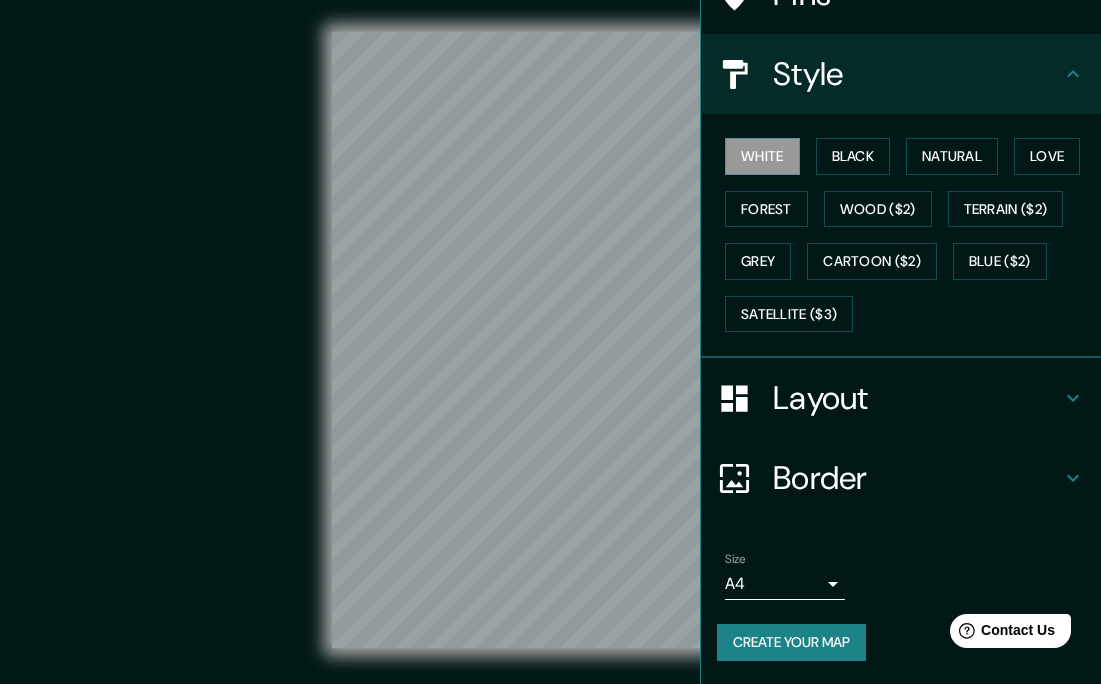 scroll, scrollTop: 193, scrollLeft: 0, axis: vertical 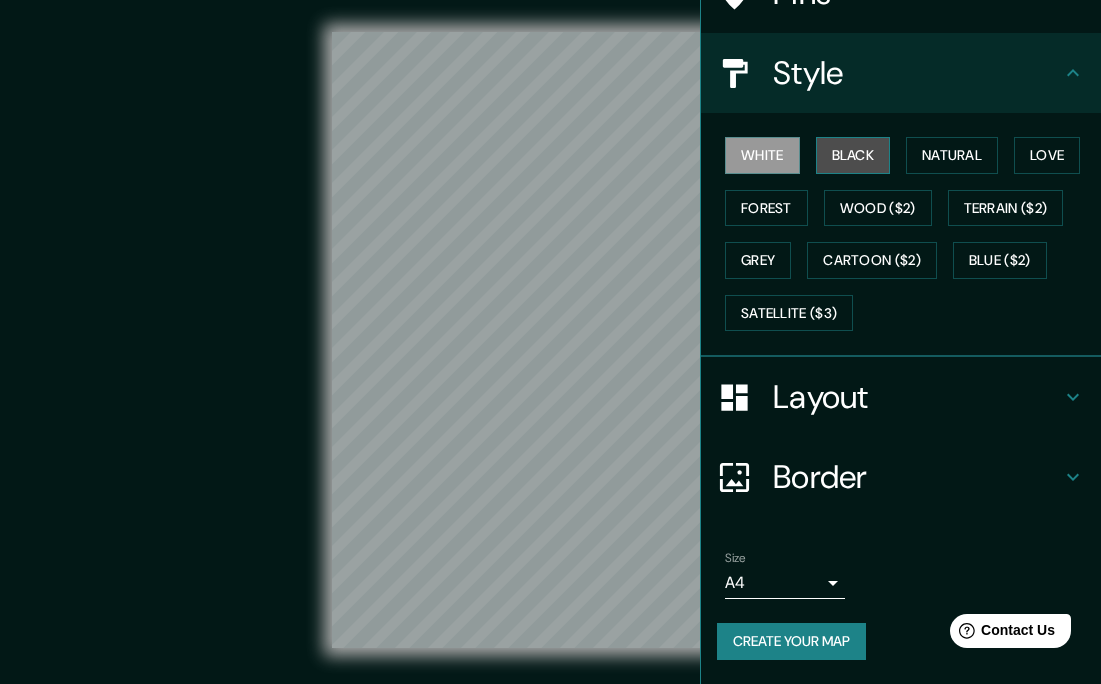 click on "Black" at bounding box center (853, 155) 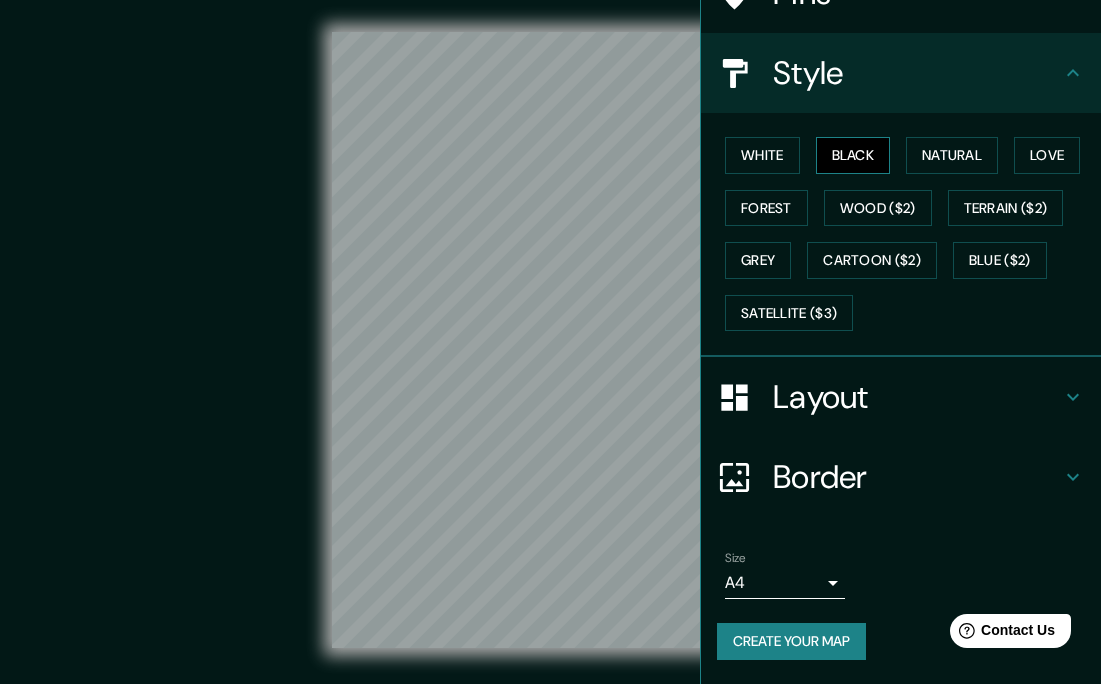 click on "Black" at bounding box center (853, 155) 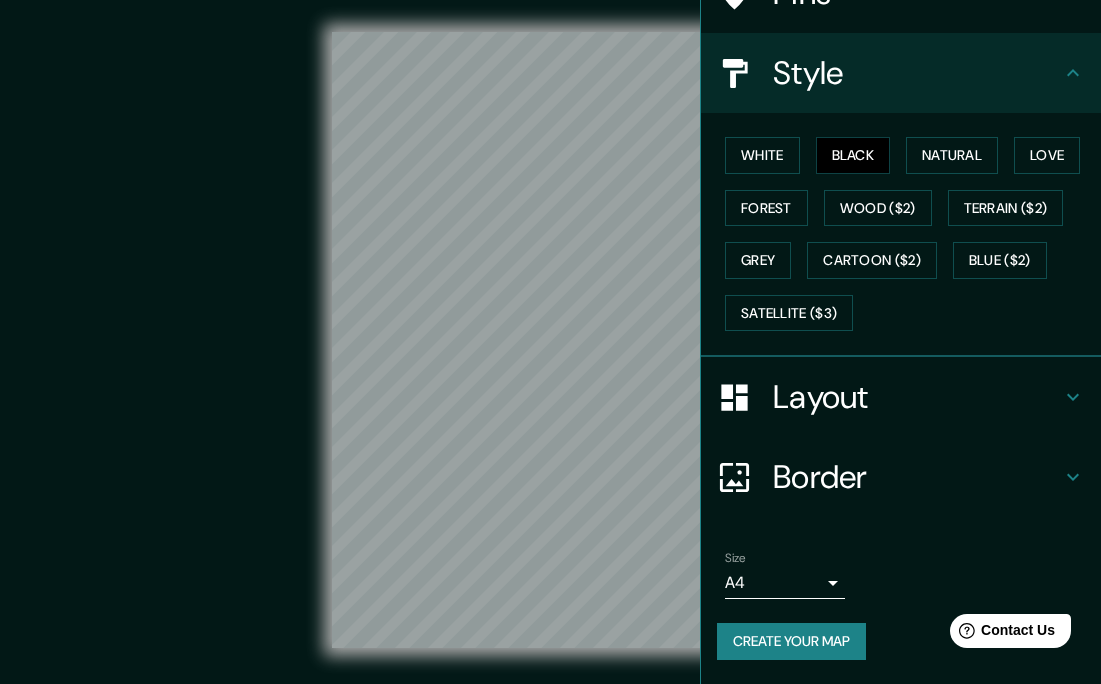 click on "Layout" at bounding box center (917, 397) 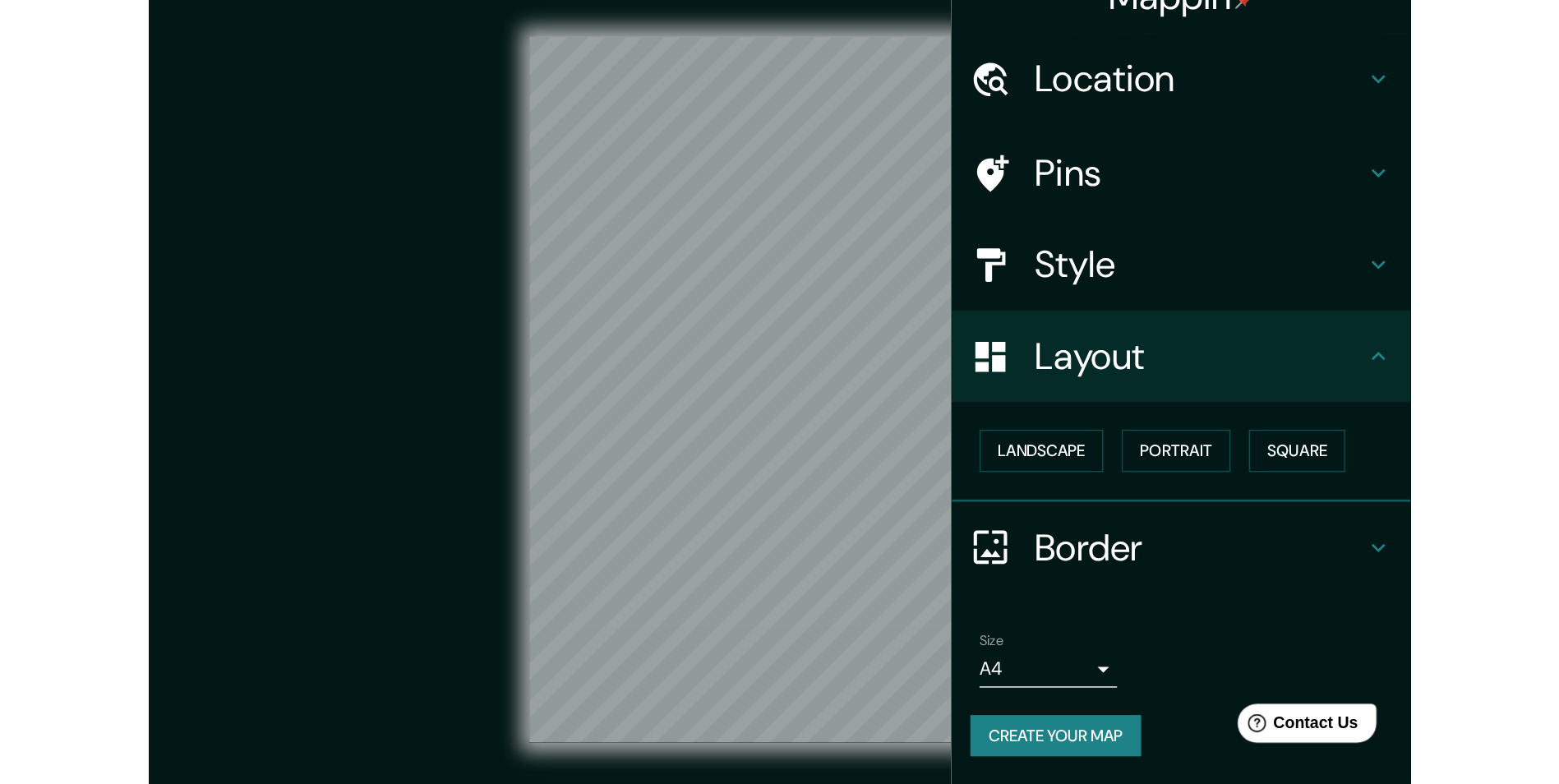 scroll, scrollTop: 29, scrollLeft: 0, axis: vertical 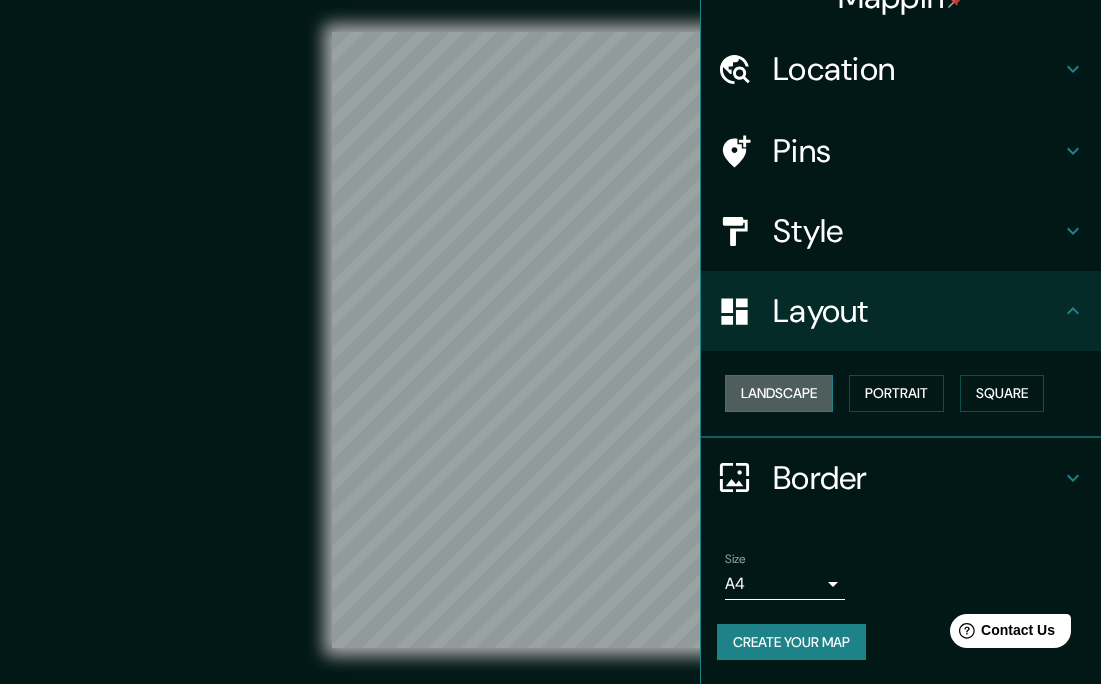 click on "Landscape" at bounding box center [779, 393] 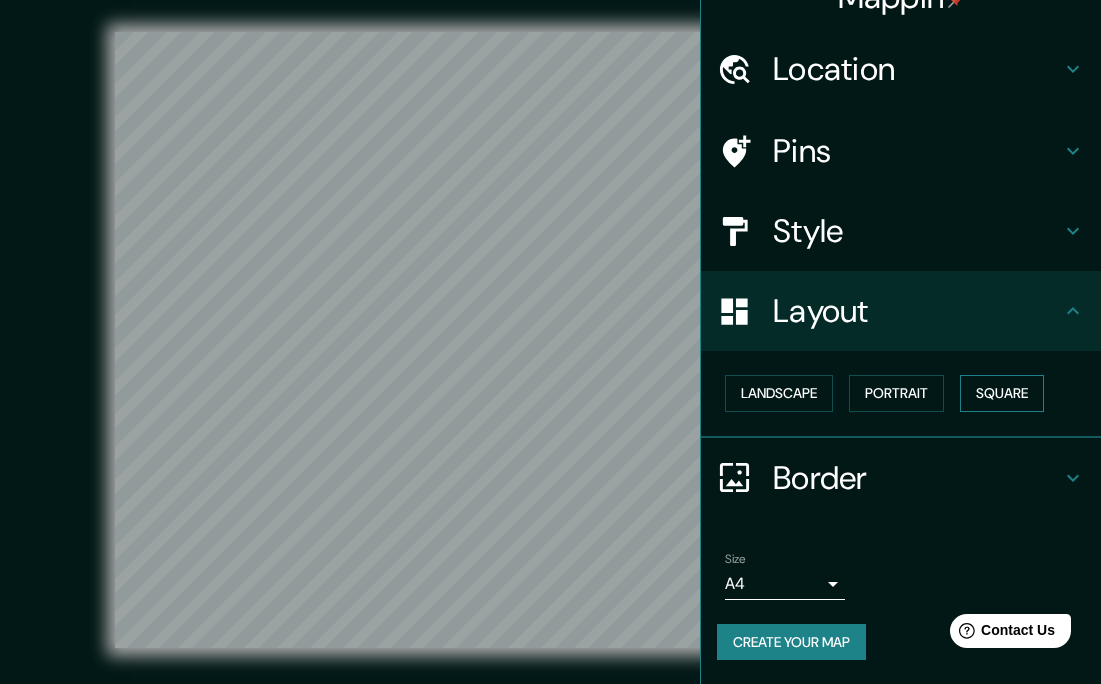click on "Square" at bounding box center [1002, 393] 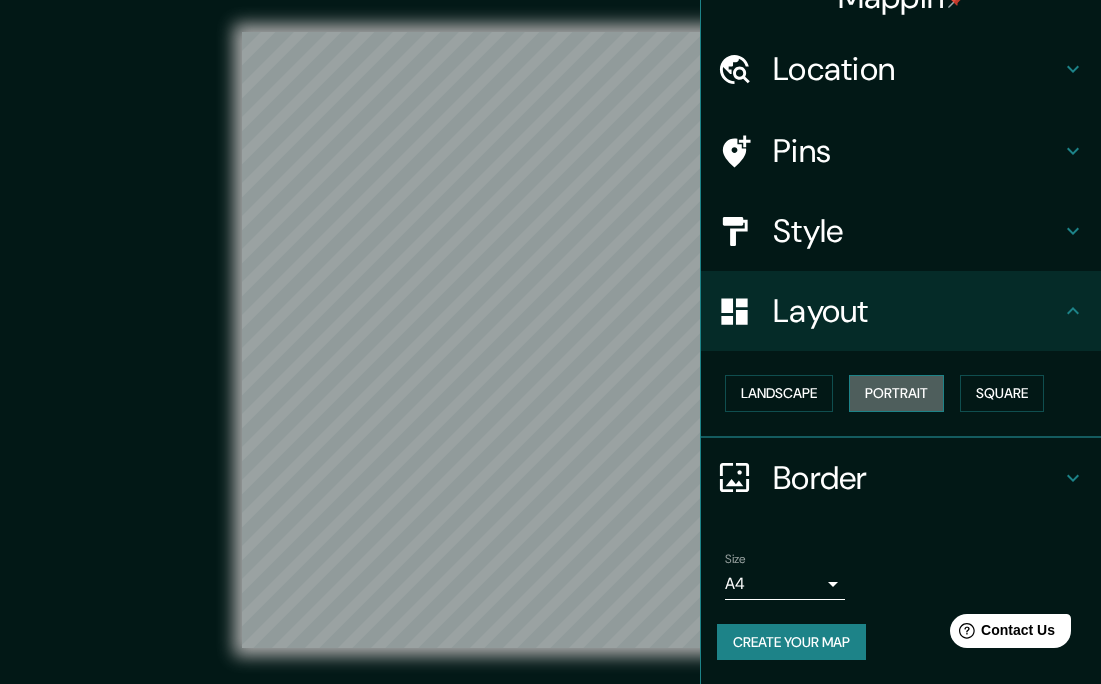 click on "Portrait" at bounding box center (896, 393) 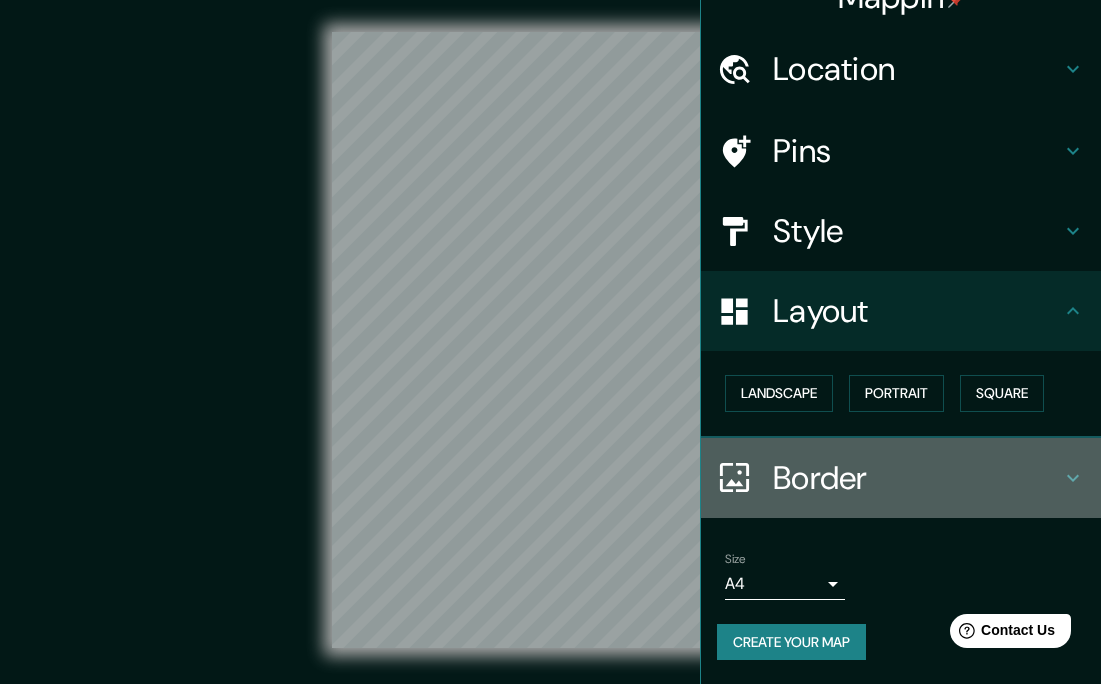 click on "Border" at bounding box center [917, 478] 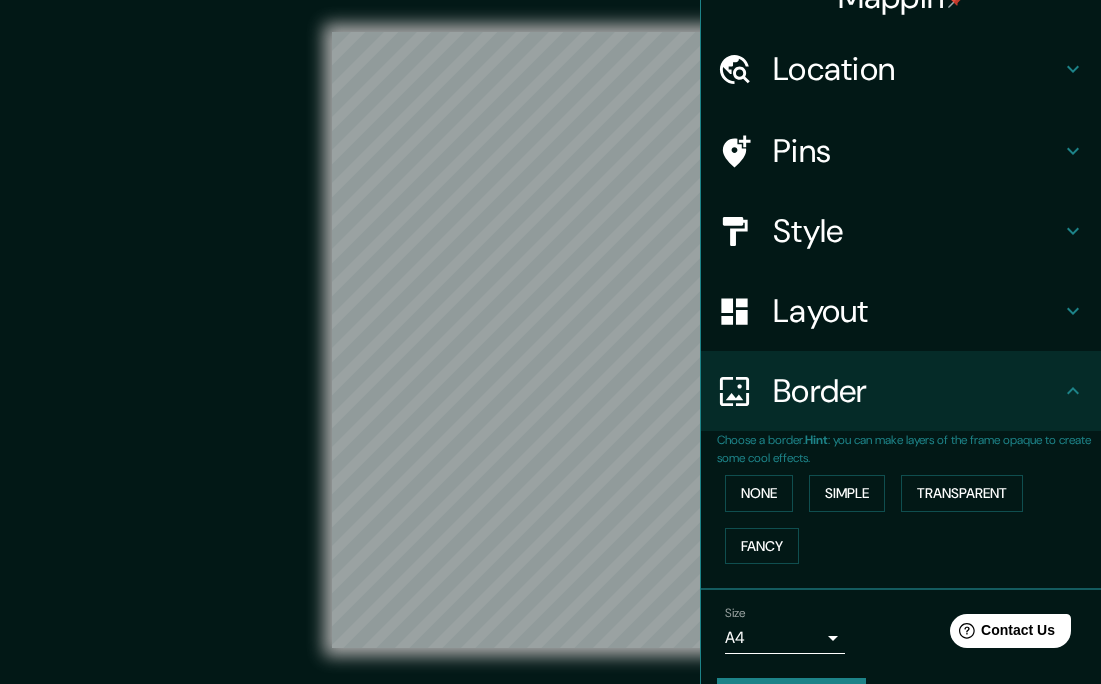click on "Style" at bounding box center (917, 231) 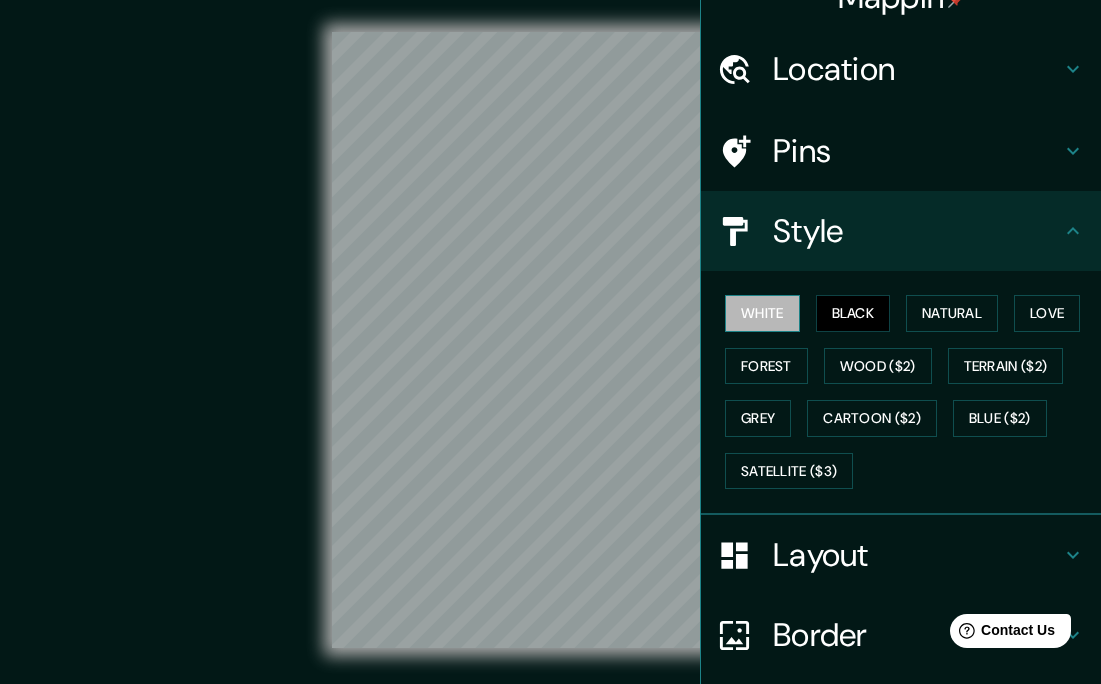 click on "White" at bounding box center [762, 313] 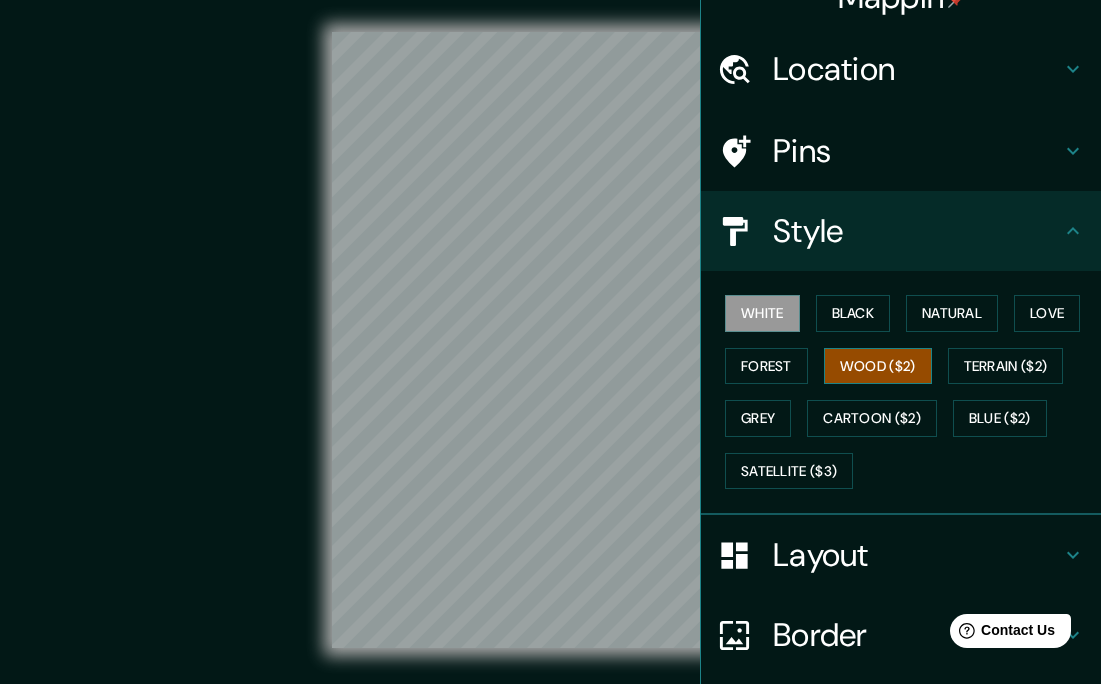 click on "Wood ($2)" at bounding box center (878, 366) 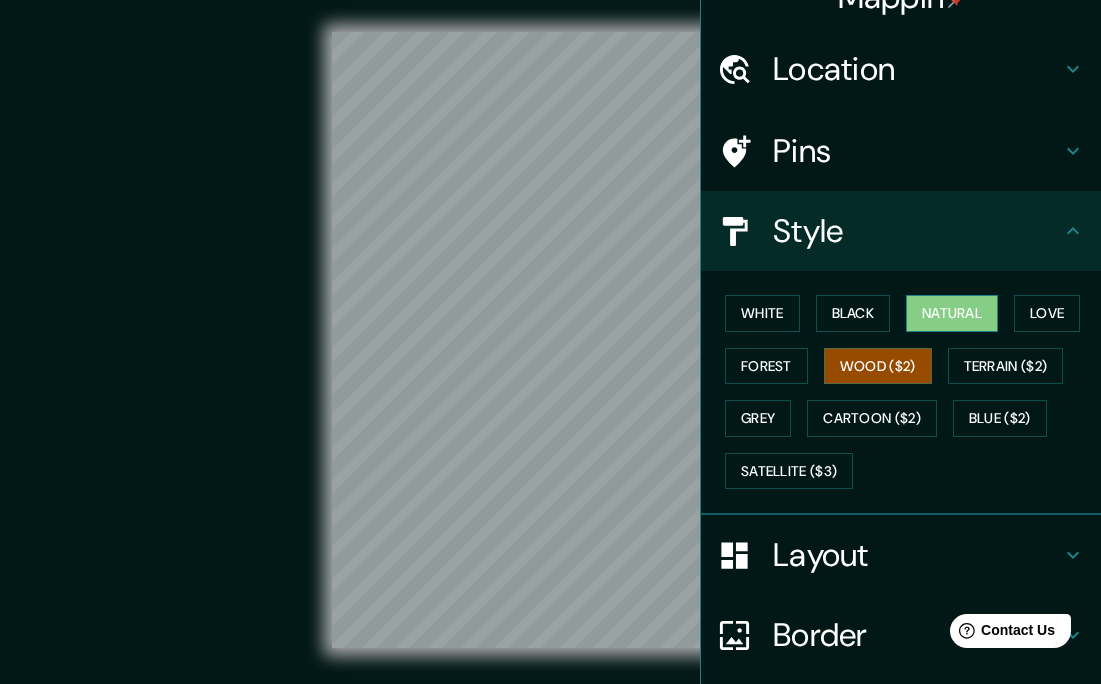 click on "Natural" at bounding box center (952, 313) 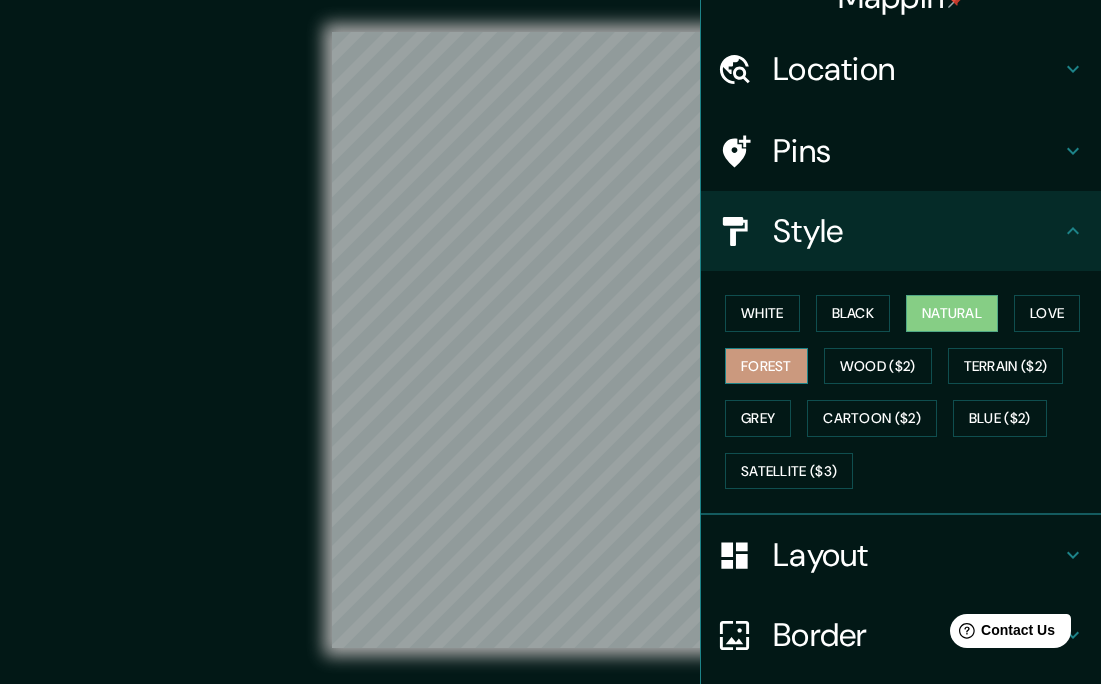 click on "Forest" at bounding box center (766, 366) 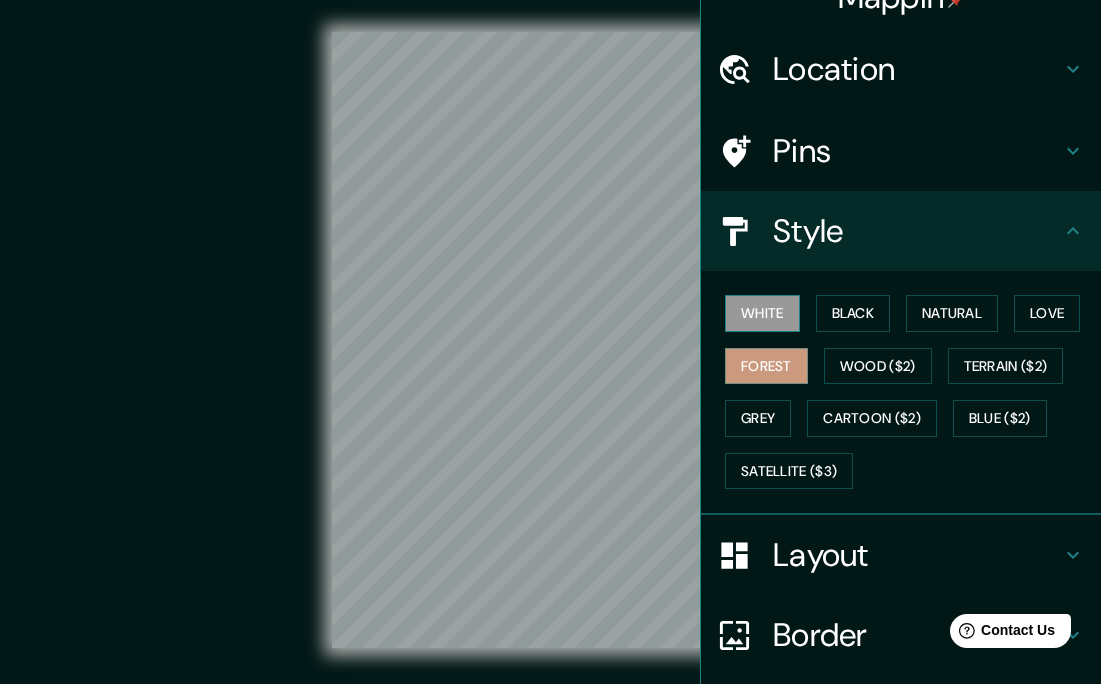 click on "White" at bounding box center [762, 313] 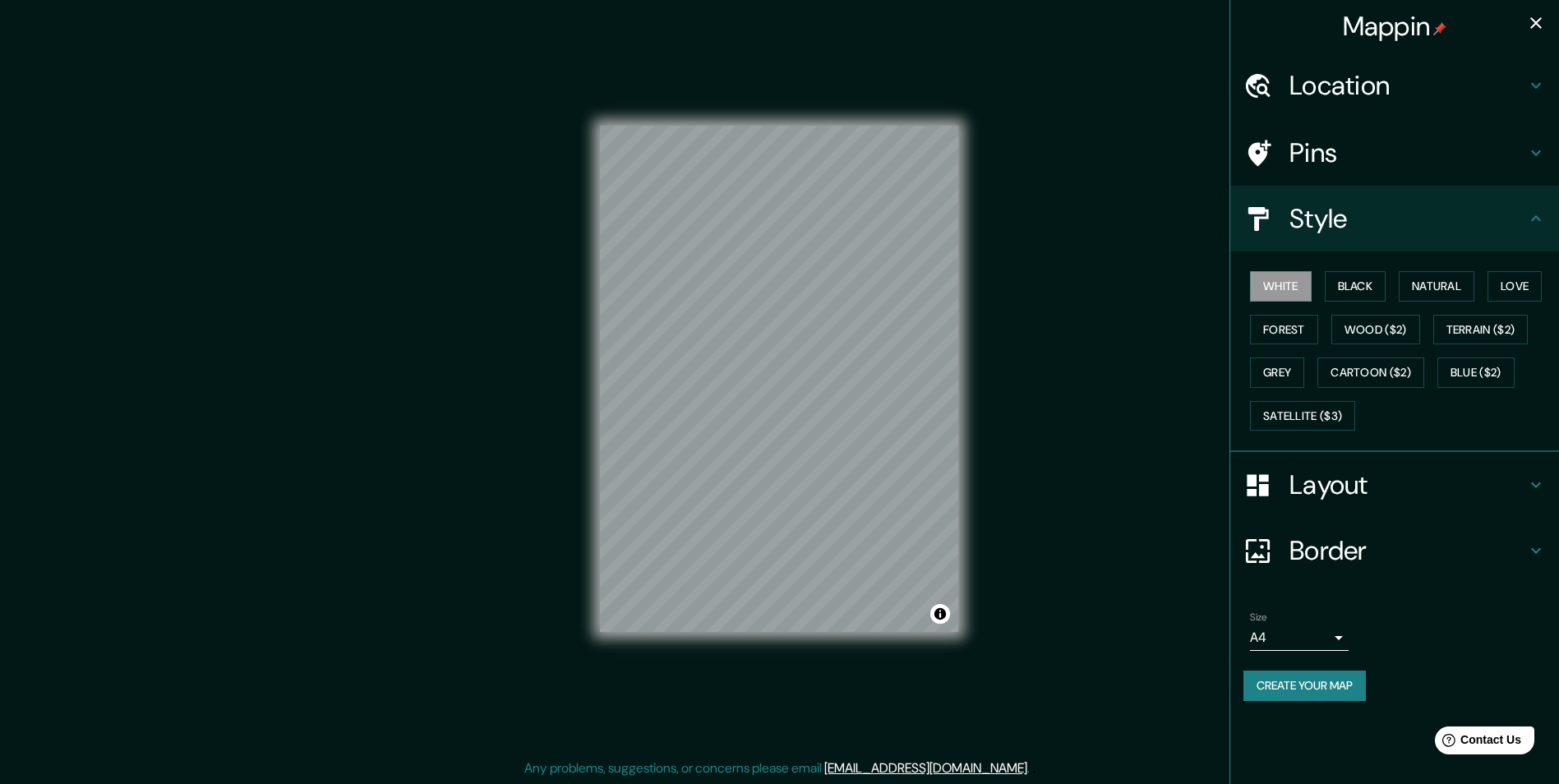 scroll, scrollTop: 0, scrollLeft: 0, axis: both 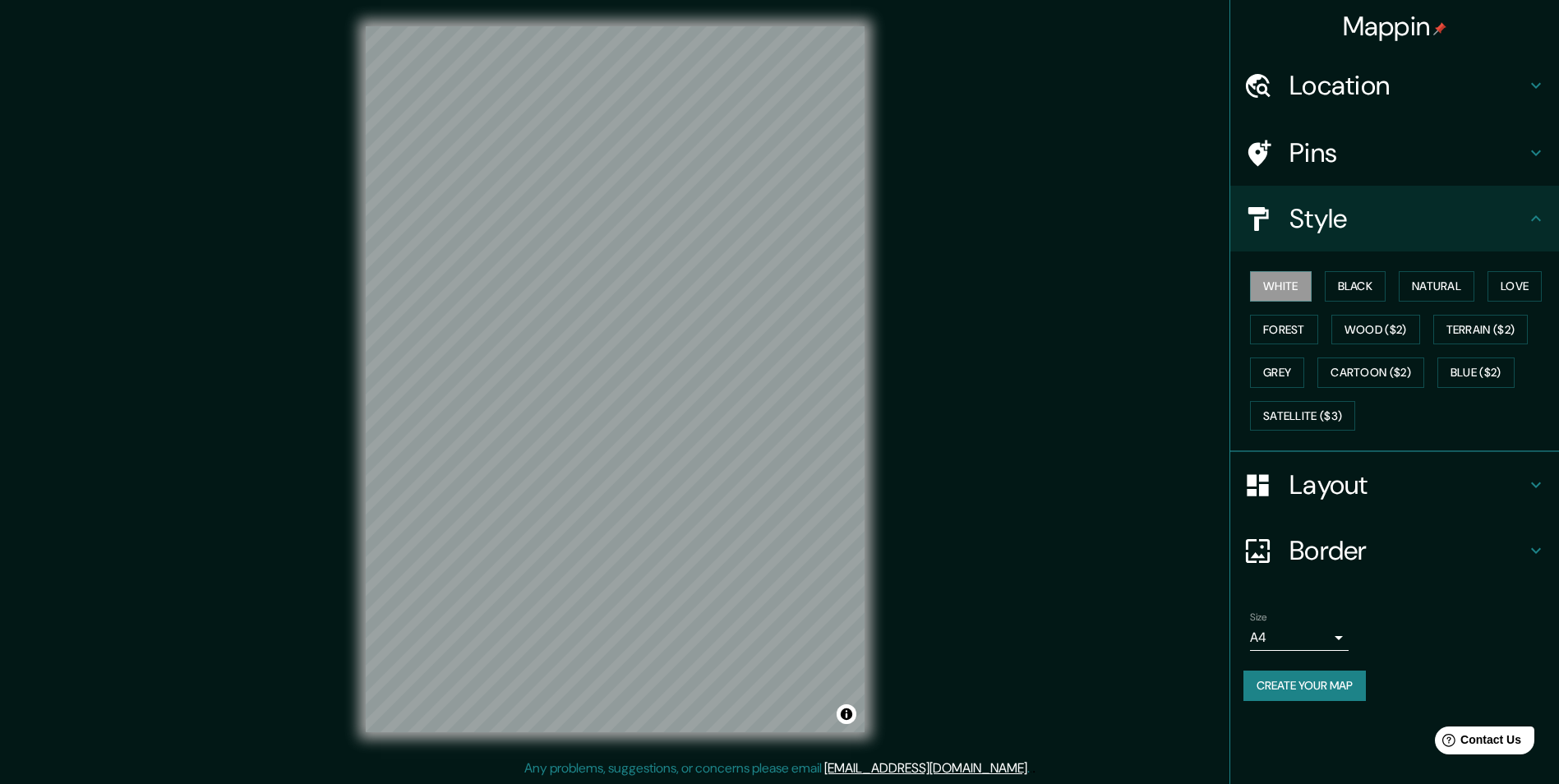 click on "Mappin Location [GEOGRAPHIC_DATA], [GEOGRAPHIC_DATA], [GEOGRAPHIC_DATA] Pins Style White Black Natural Love Forest Wood ($2) Terrain ($2) Grey Cartoon ($2) Blue ($2) Satellite ($3) Layout Border Choose a border.  Hint : you can make layers of the frame opaque to create some cool effects. None Simple Transparent Fancy Size A4 single Create your map © Mapbox   © OpenStreetMap   Improve this map Any problems, suggestions, or concerns please email    [EMAIL_ADDRESS][DOMAIN_NAME] . . ." at bounding box center (779, 392) 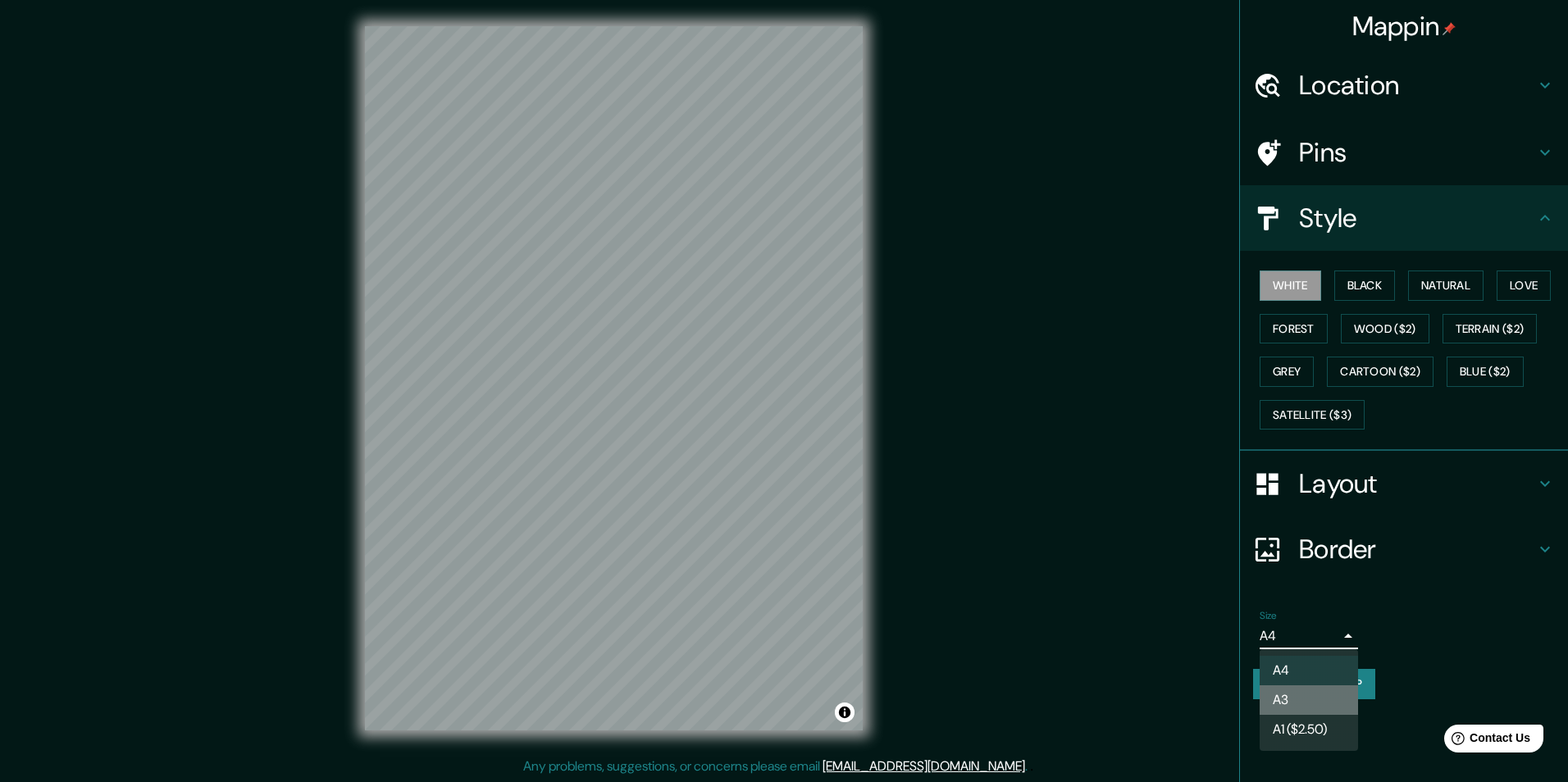click on "A3" at bounding box center (1309, 700) 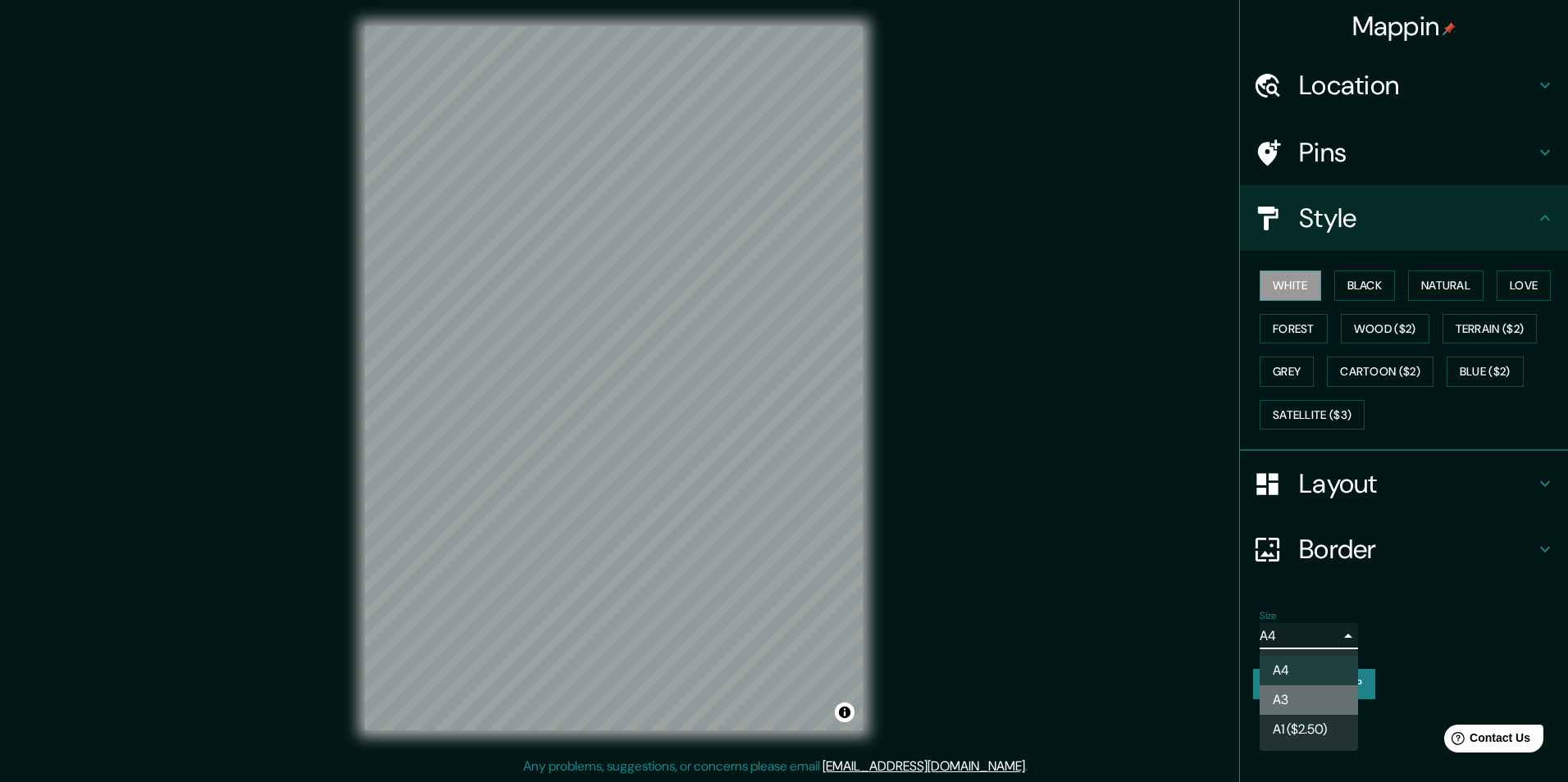 type on "a4" 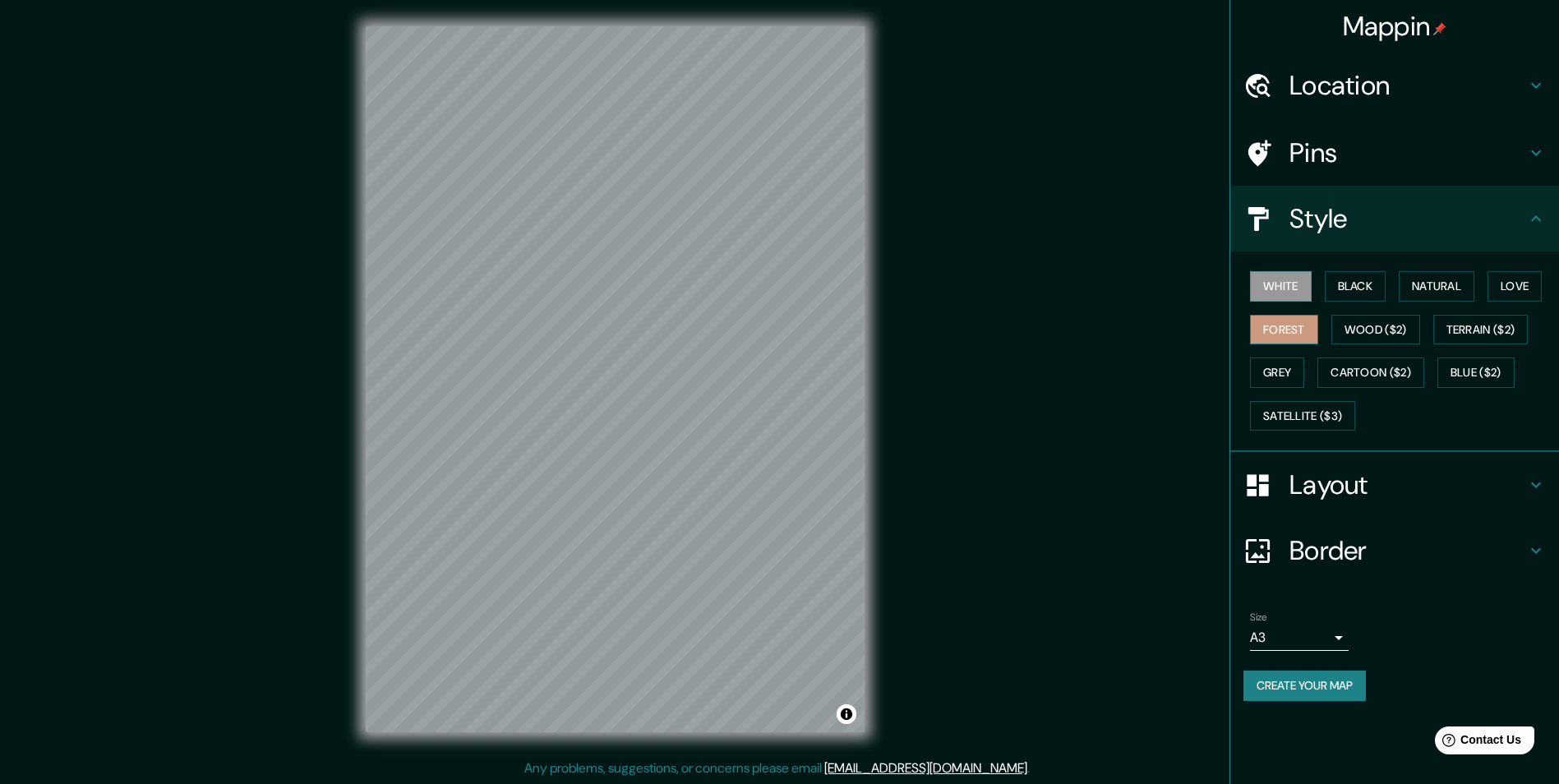 click on "Forest" at bounding box center (1284, 330) 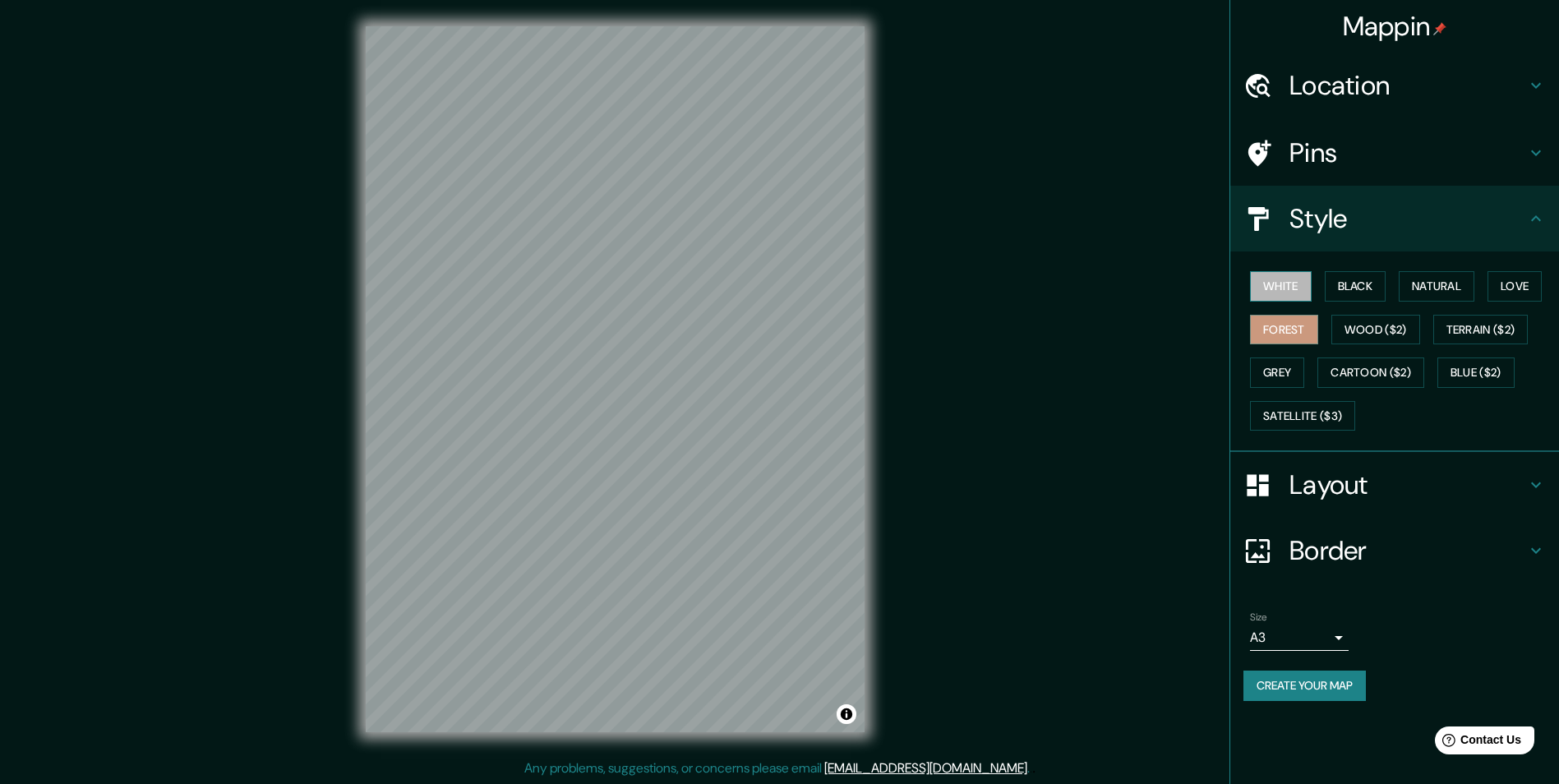 click on "White" at bounding box center (1280, 286) 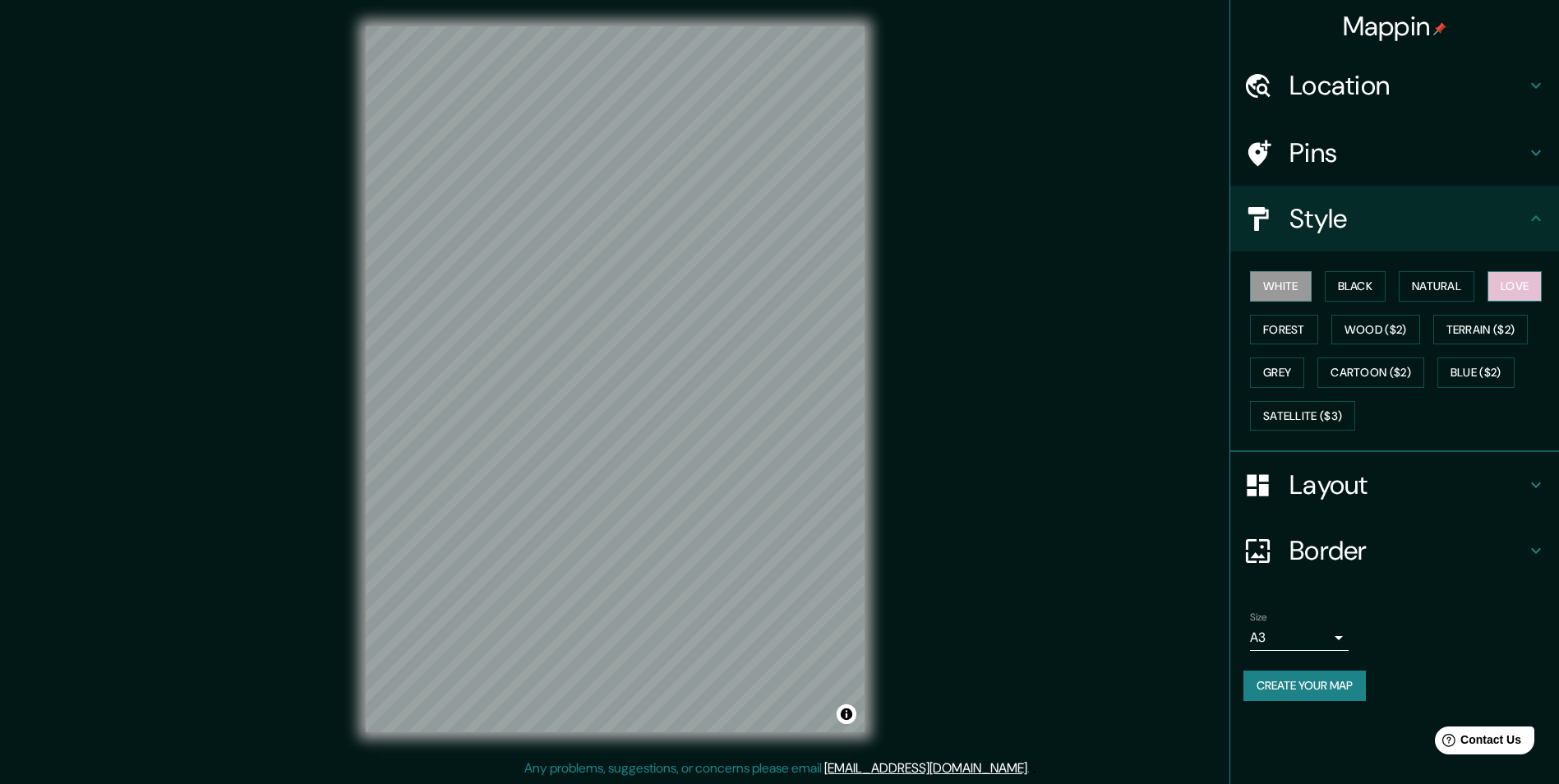 click on "Love" at bounding box center (1515, 286) 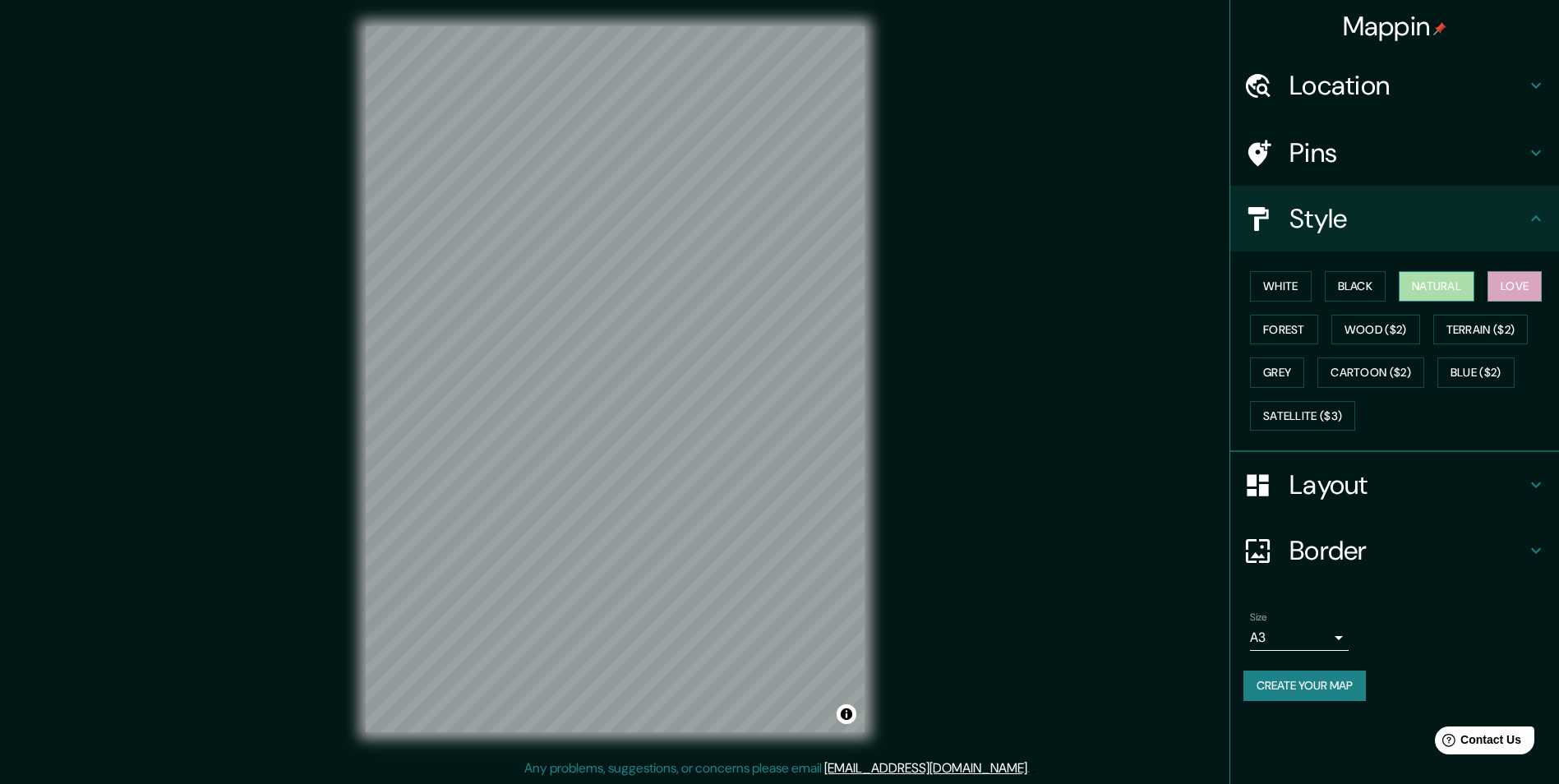click on "Natural" at bounding box center [1437, 286] 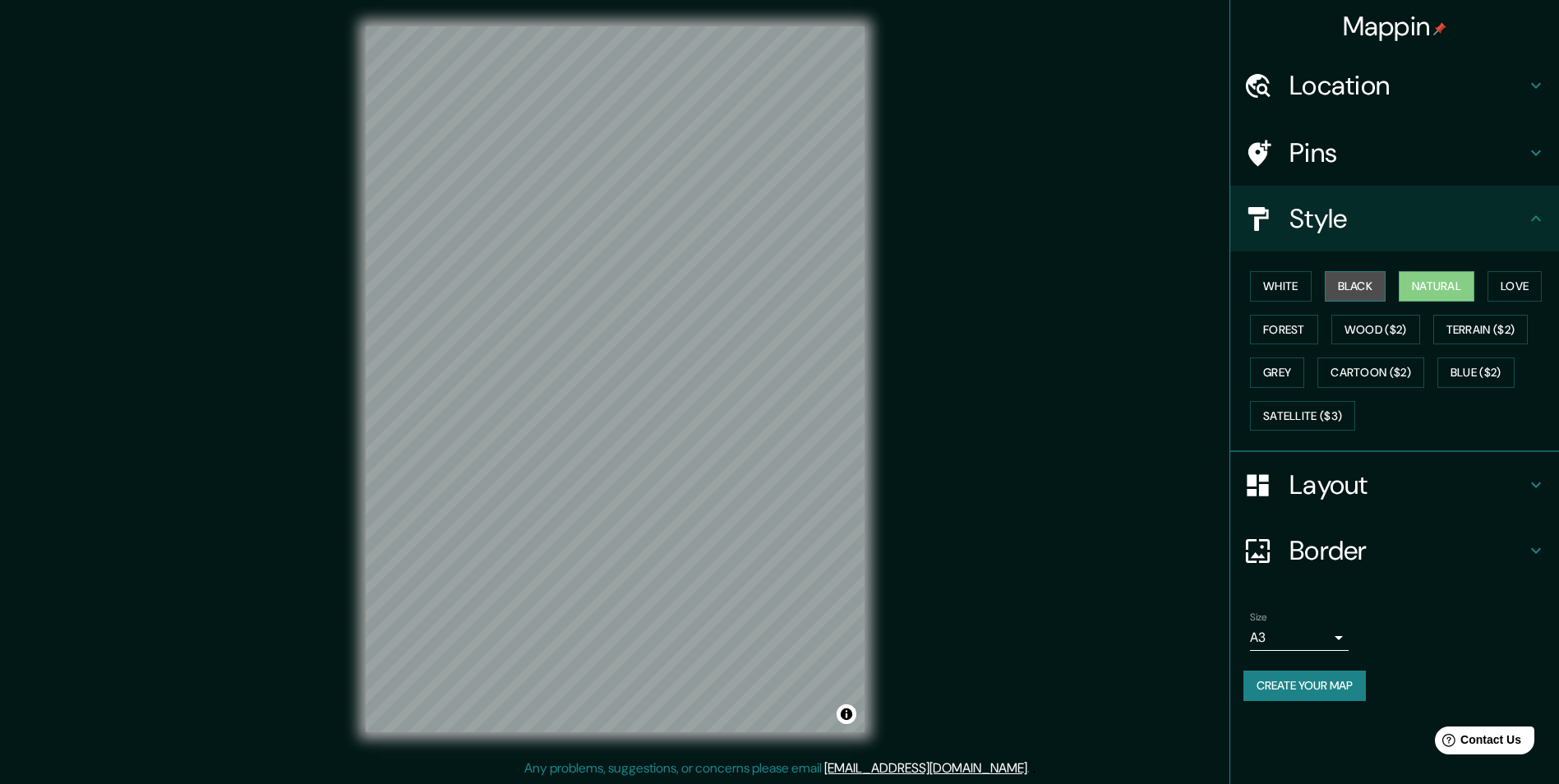 click on "Black" at bounding box center (1355, 286) 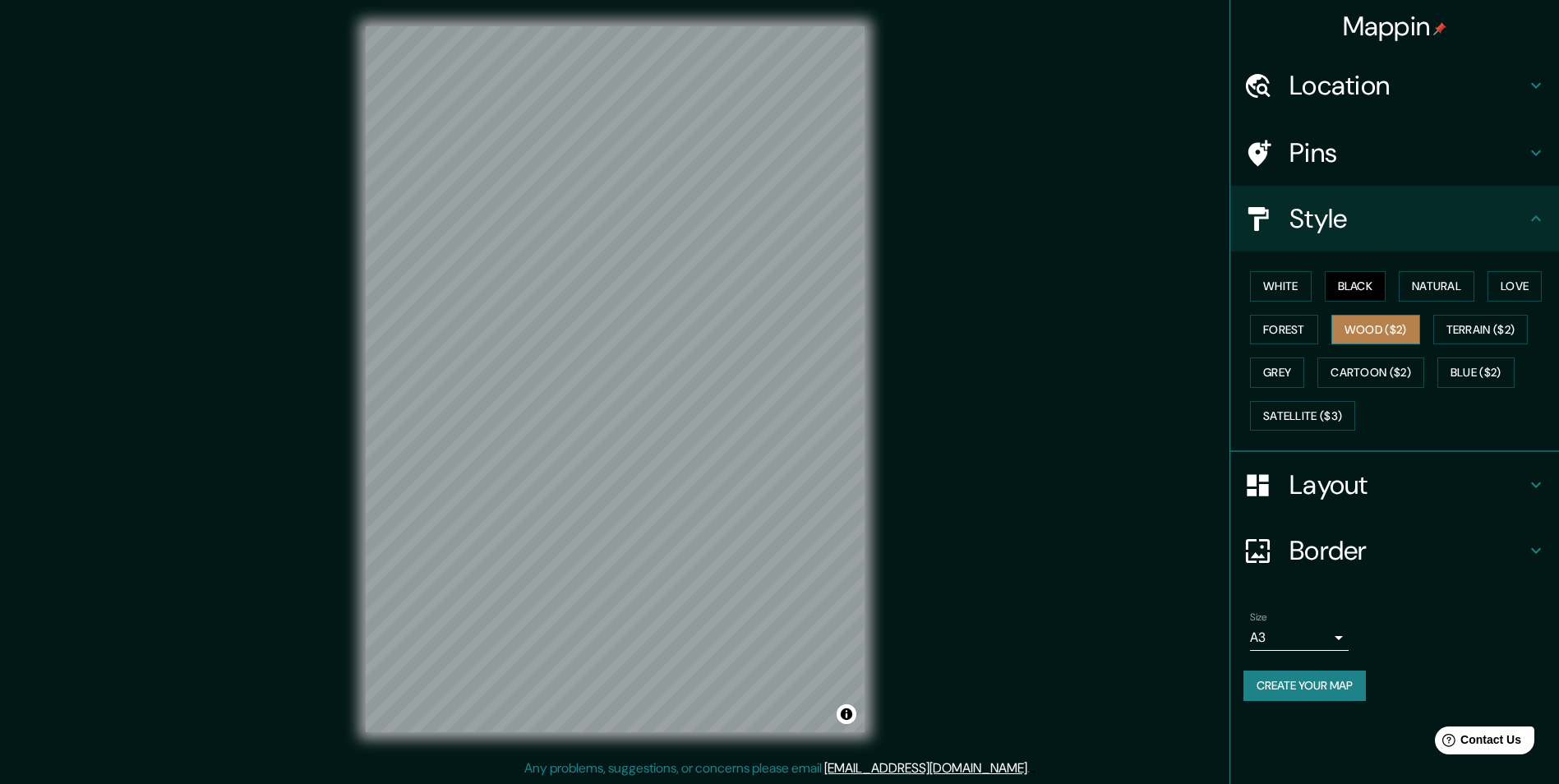 click on "Wood ($2)" at bounding box center (1376, 330) 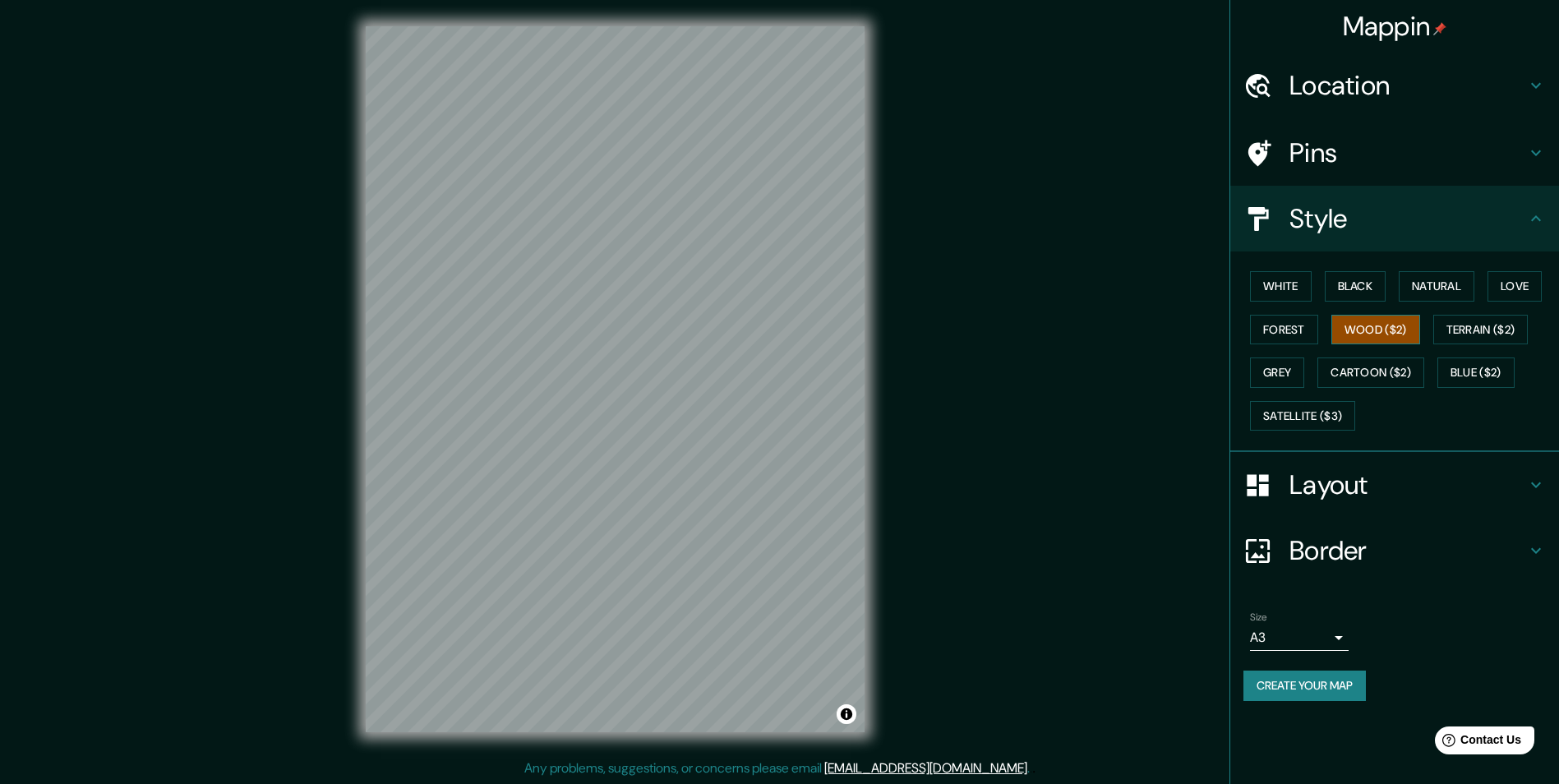 click on "Wood ($2)" at bounding box center (1376, 330) 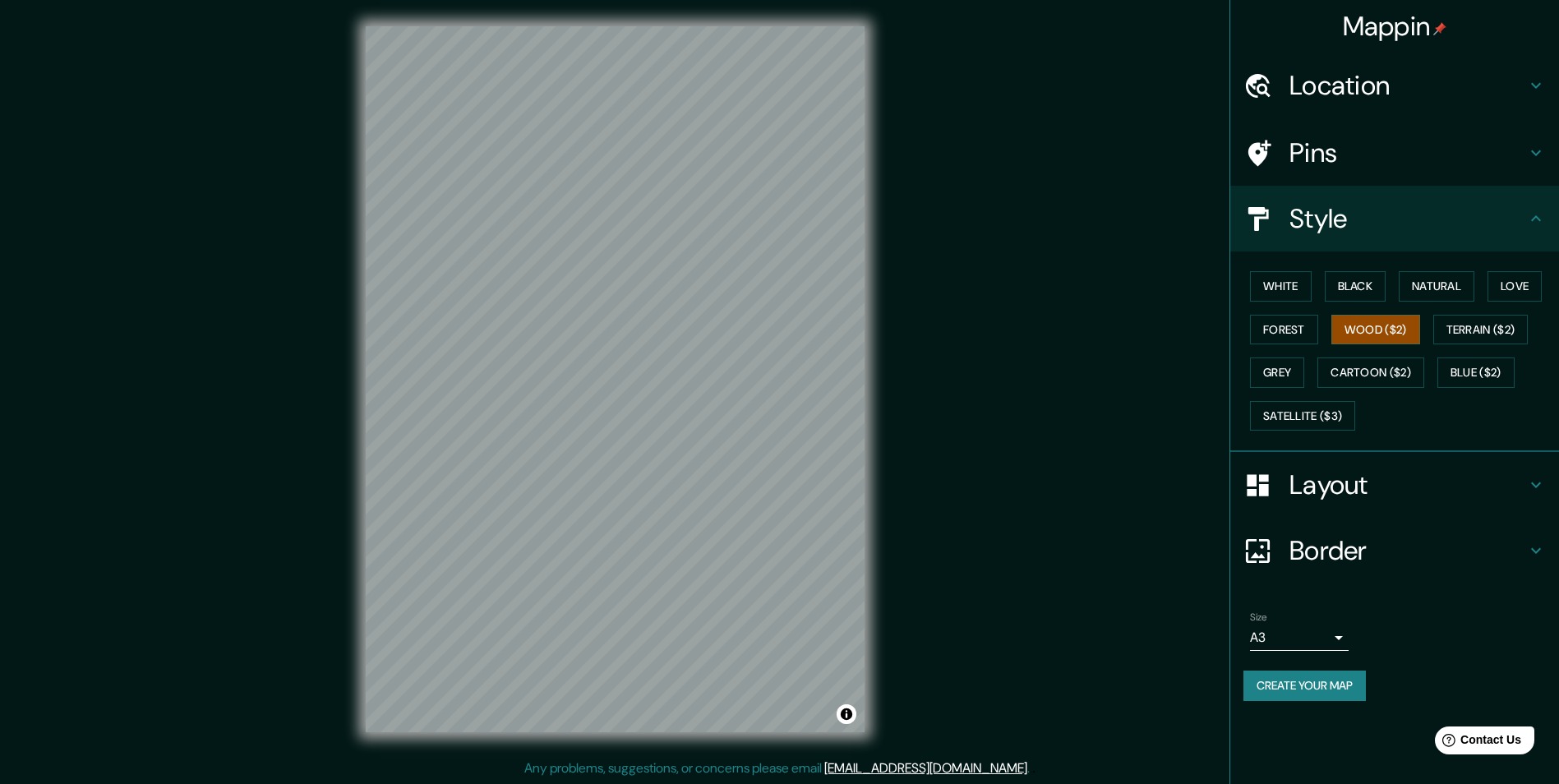 click on "Create your map" at bounding box center [1304, 685] 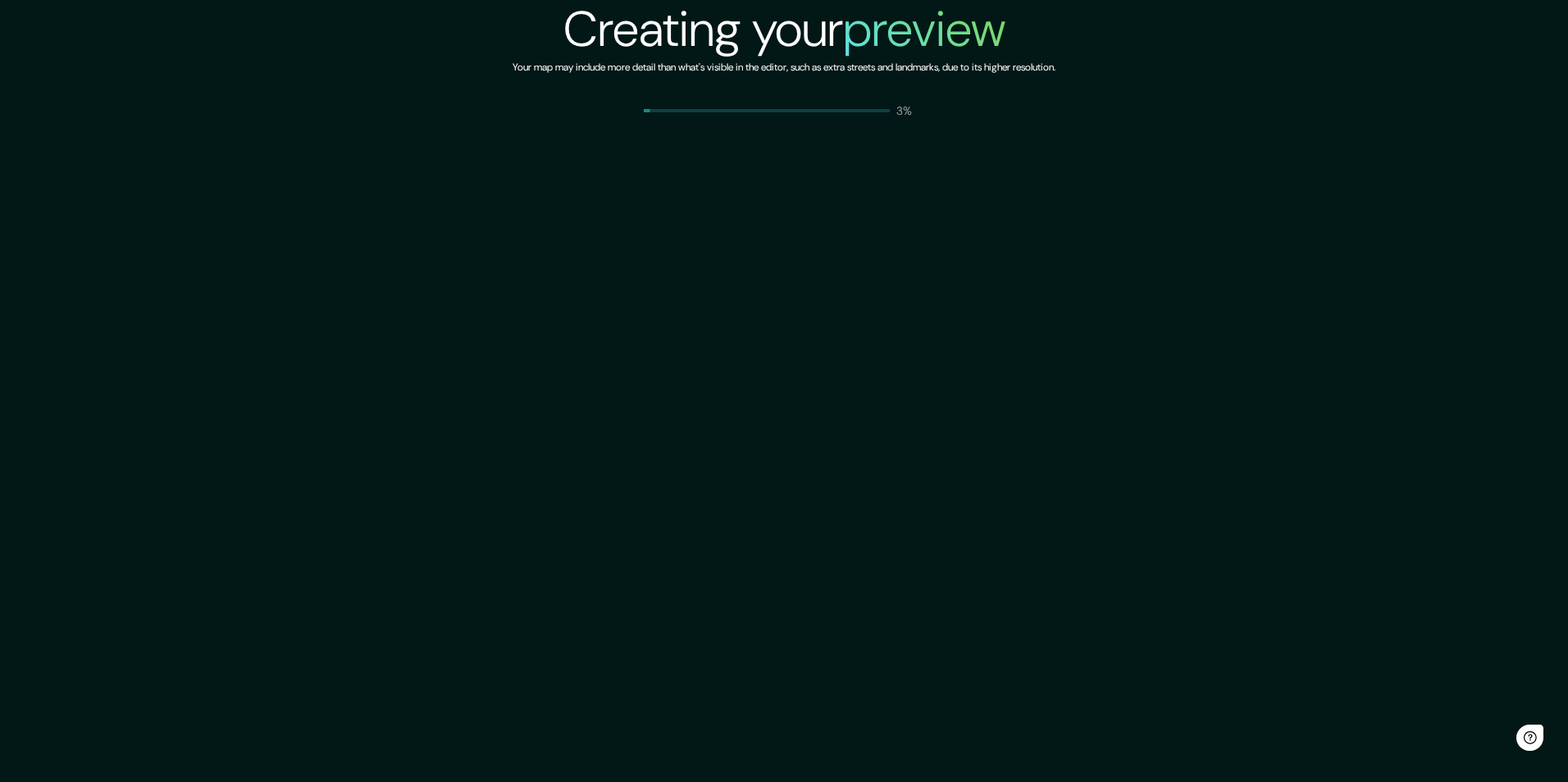 scroll, scrollTop: 0, scrollLeft: 0, axis: both 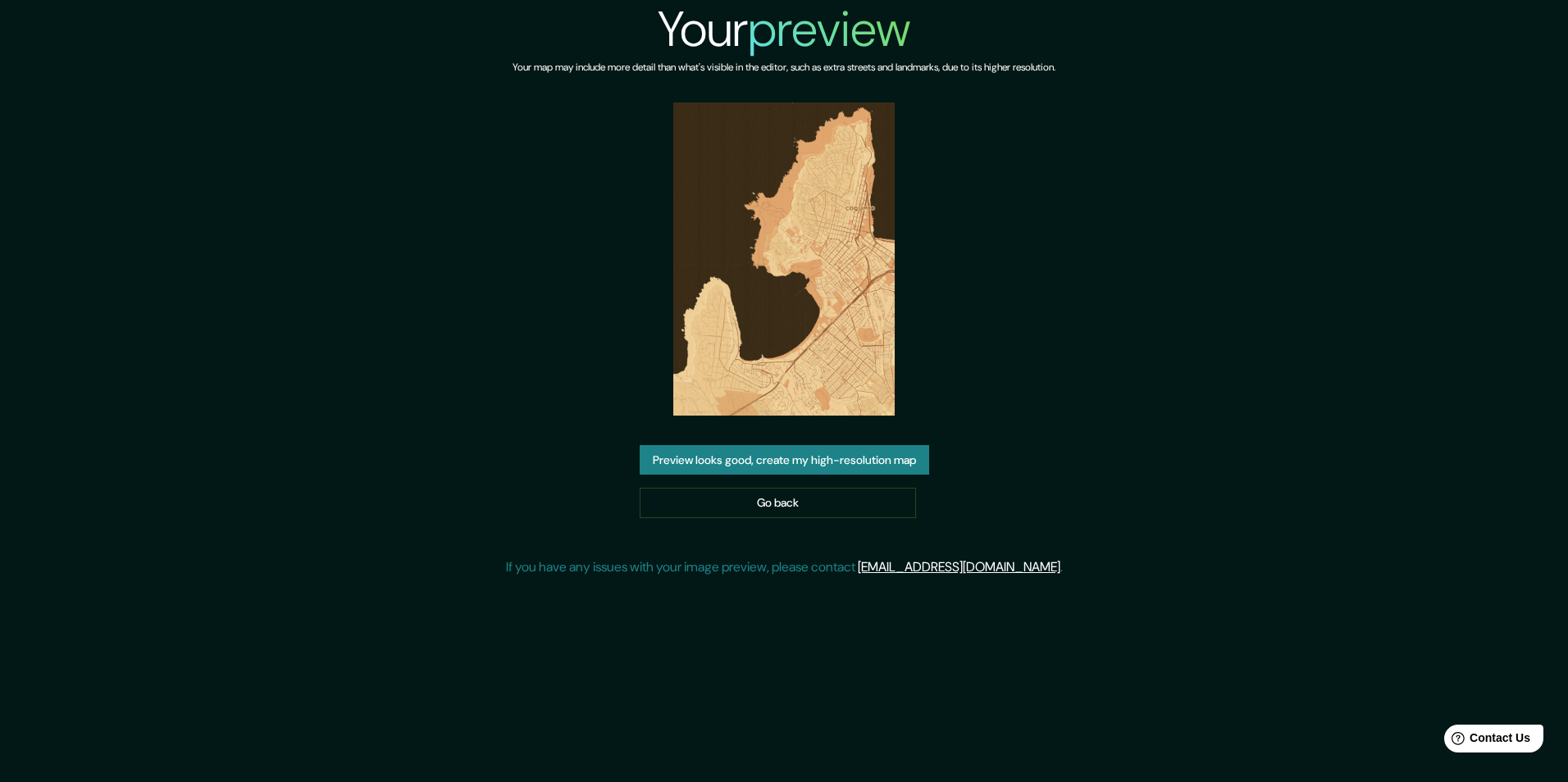 click at bounding box center [784, 259] 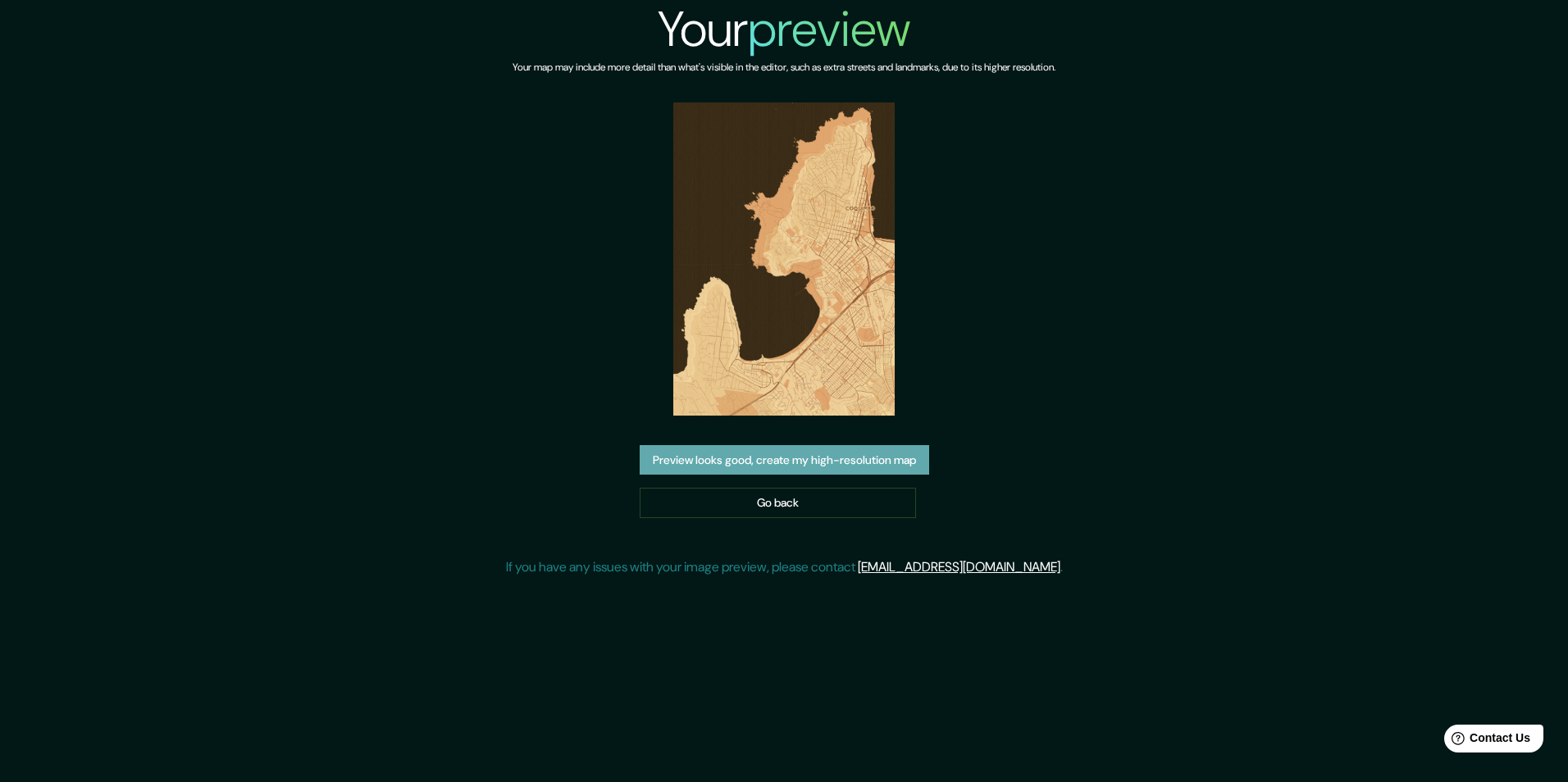 click on "Preview looks good, create my high-resolution map" at bounding box center (784, 460) 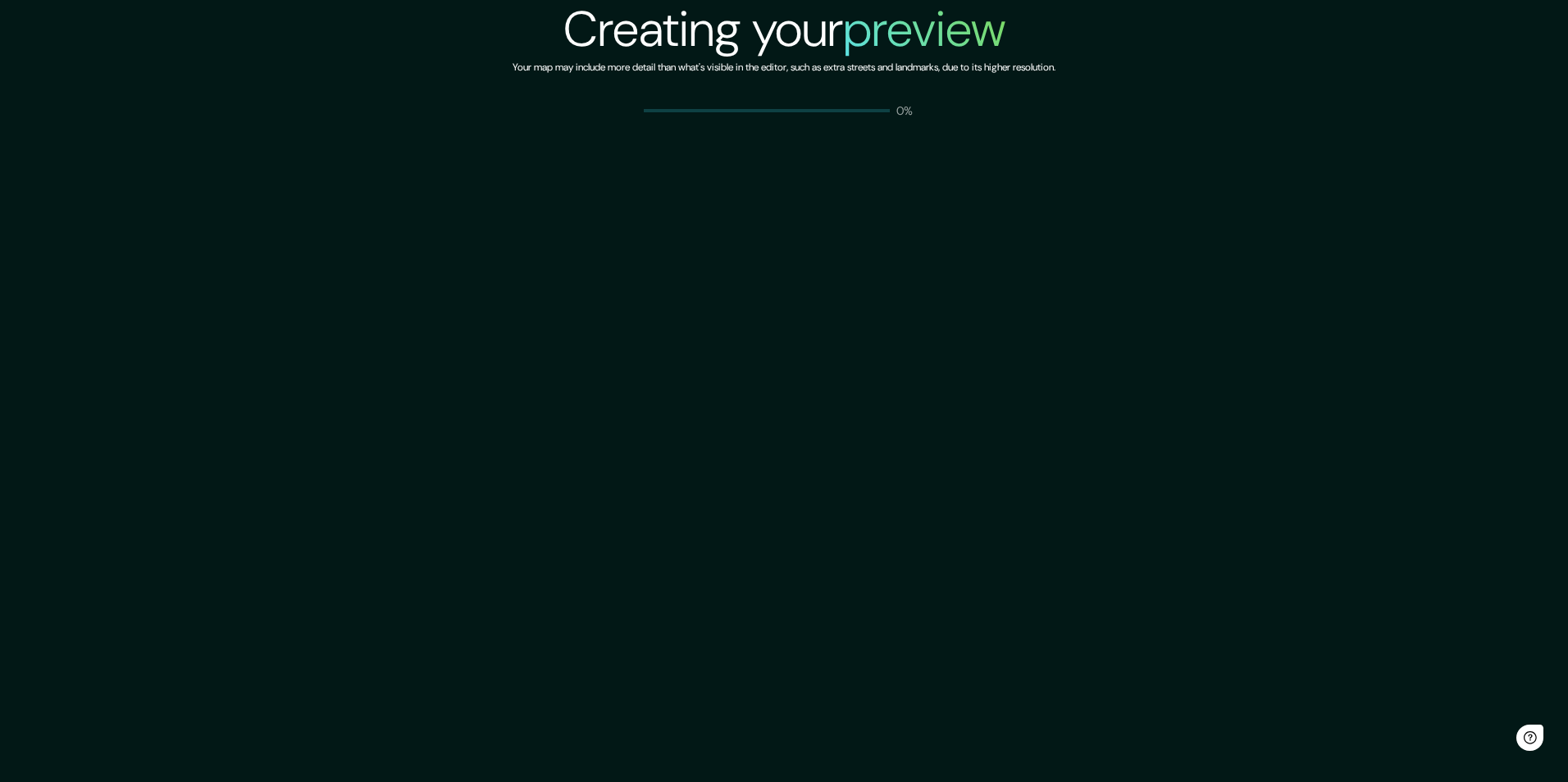 scroll, scrollTop: 0, scrollLeft: 0, axis: both 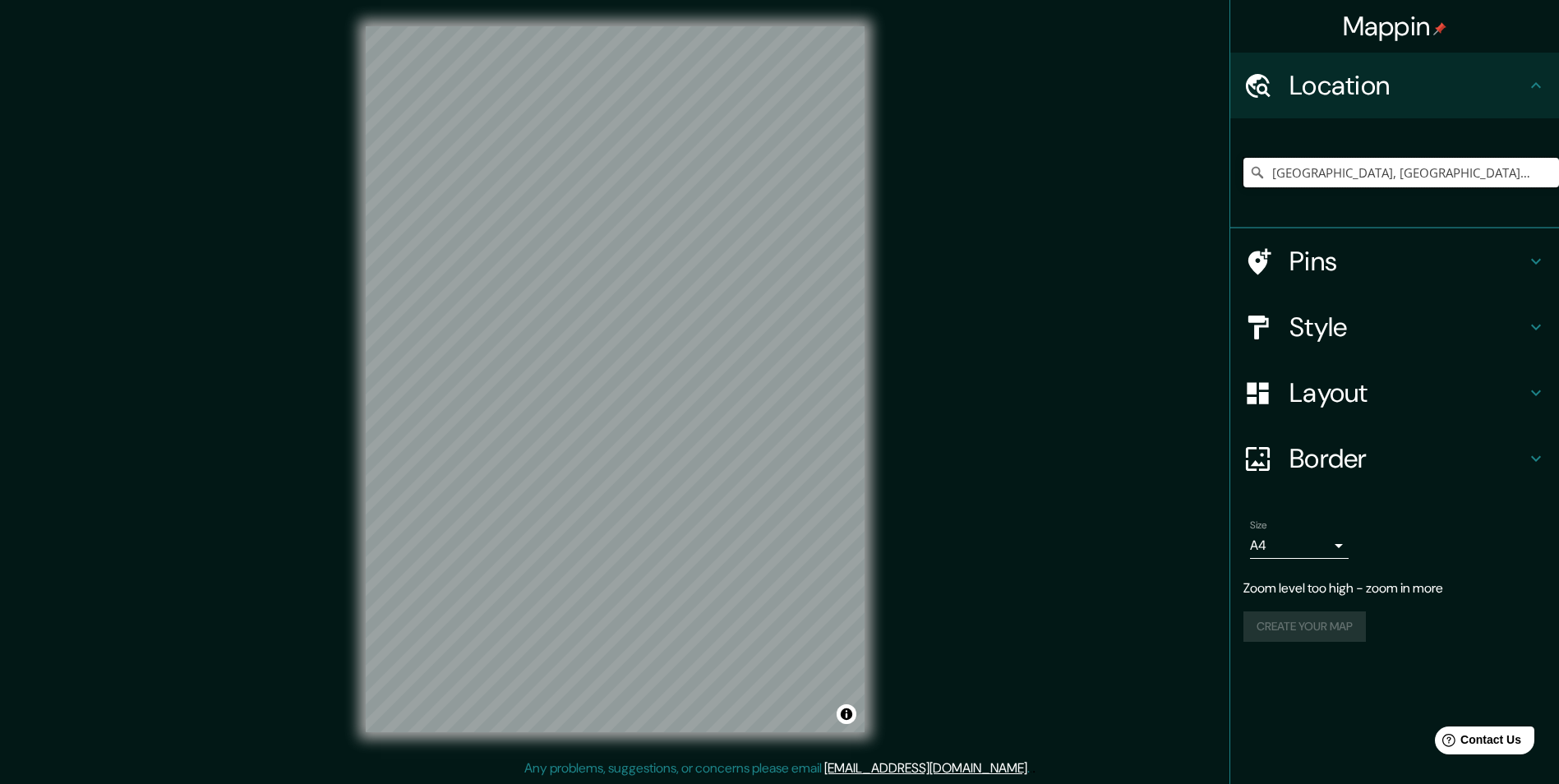 click on "[GEOGRAPHIC_DATA], [GEOGRAPHIC_DATA], [GEOGRAPHIC_DATA]" at bounding box center (1401, 173) 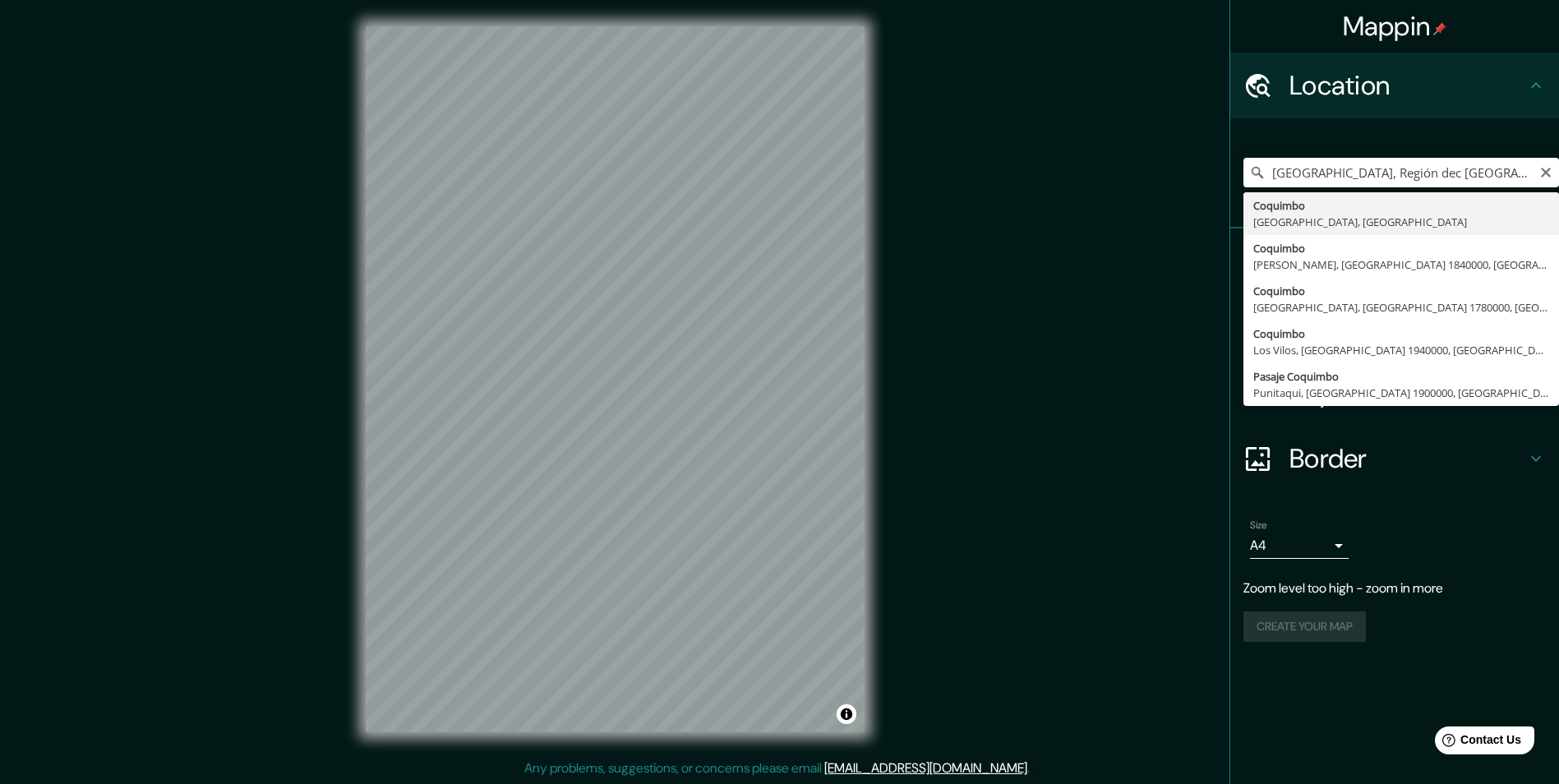 type on "[GEOGRAPHIC_DATA], [GEOGRAPHIC_DATA], [GEOGRAPHIC_DATA]" 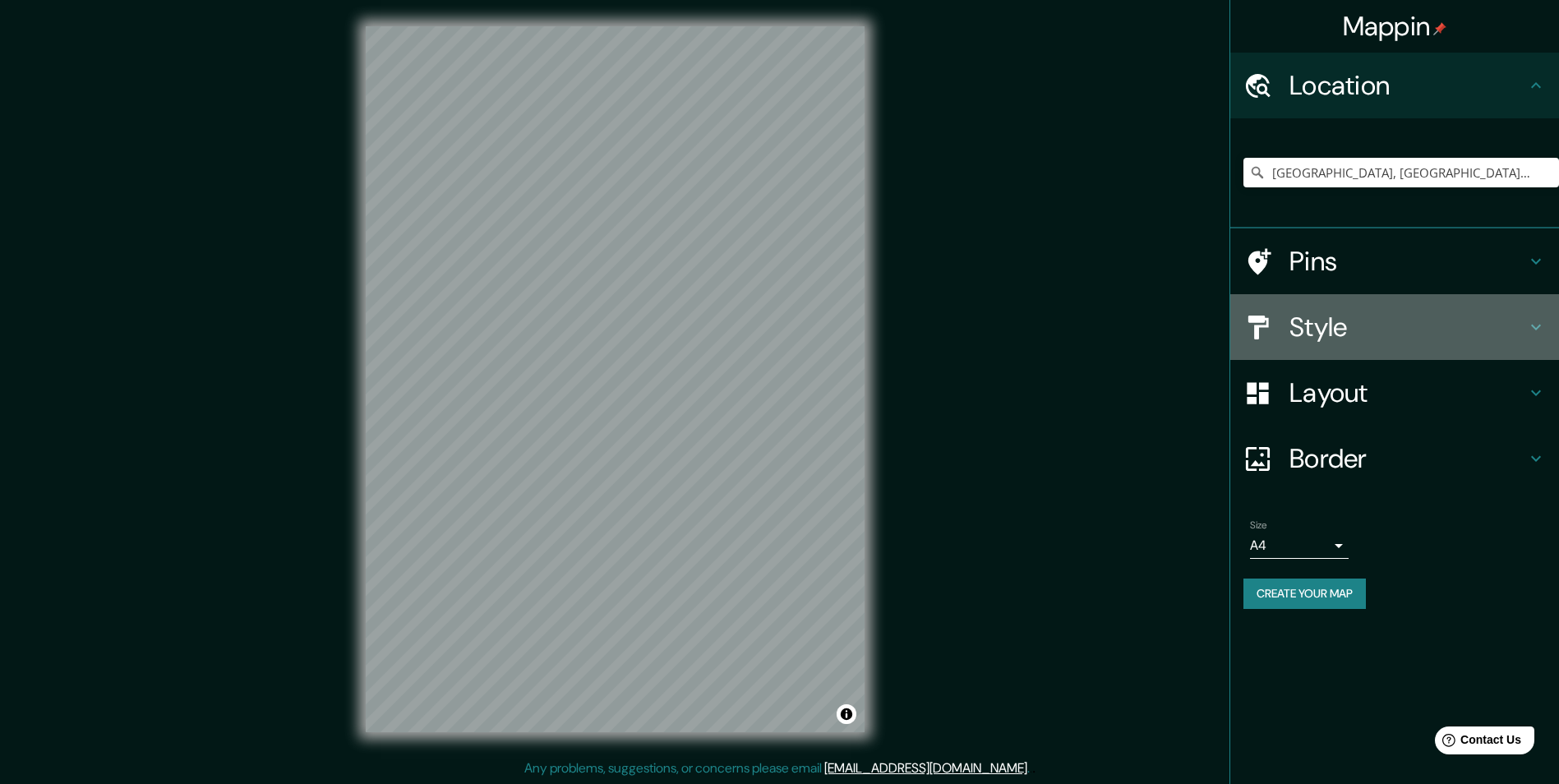 click on "Style" at bounding box center (1408, 327) 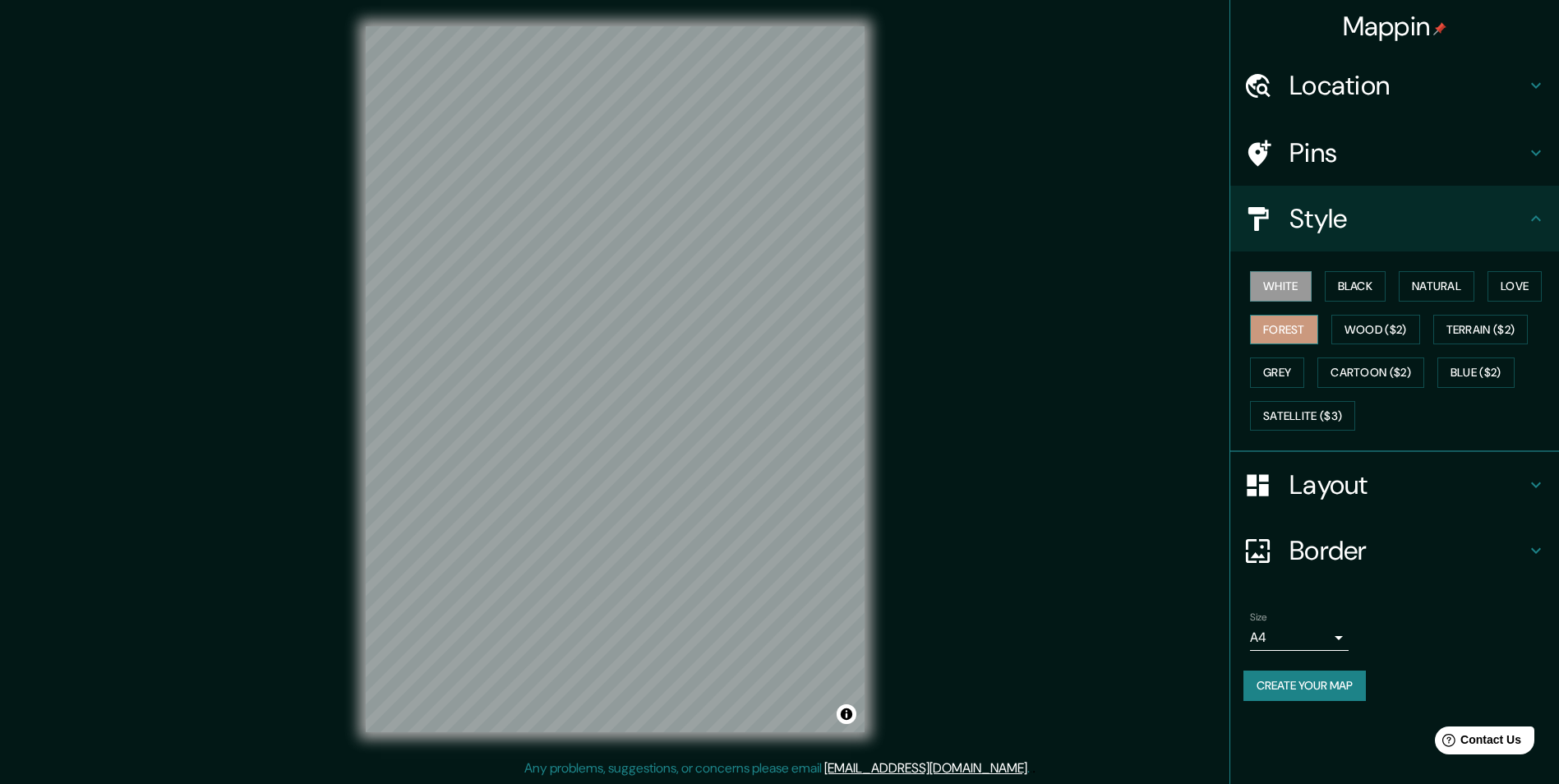 click on "Forest" at bounding box center [1284, 330] 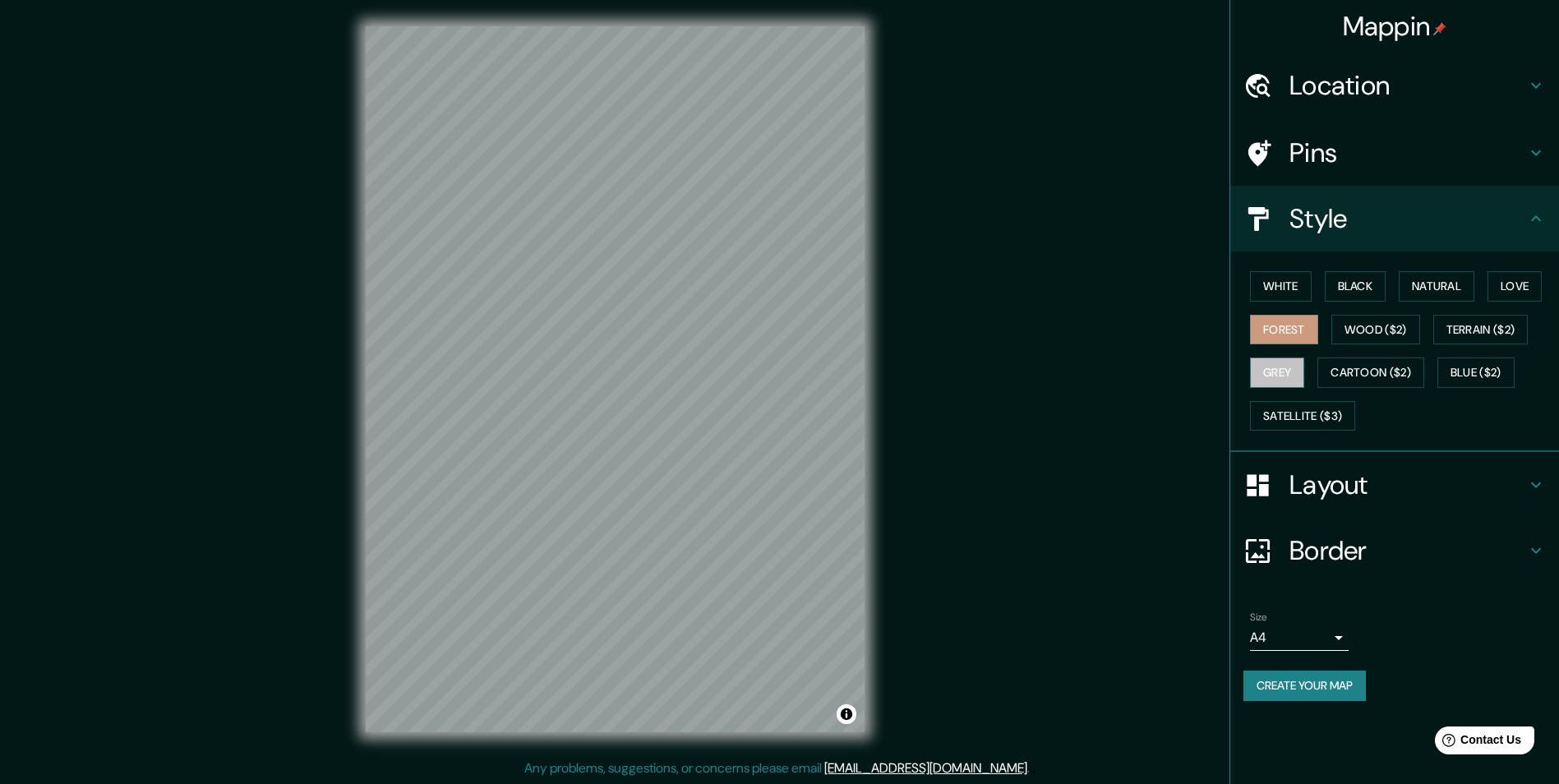 click on "Grey" at bounding box center (1277, 372) 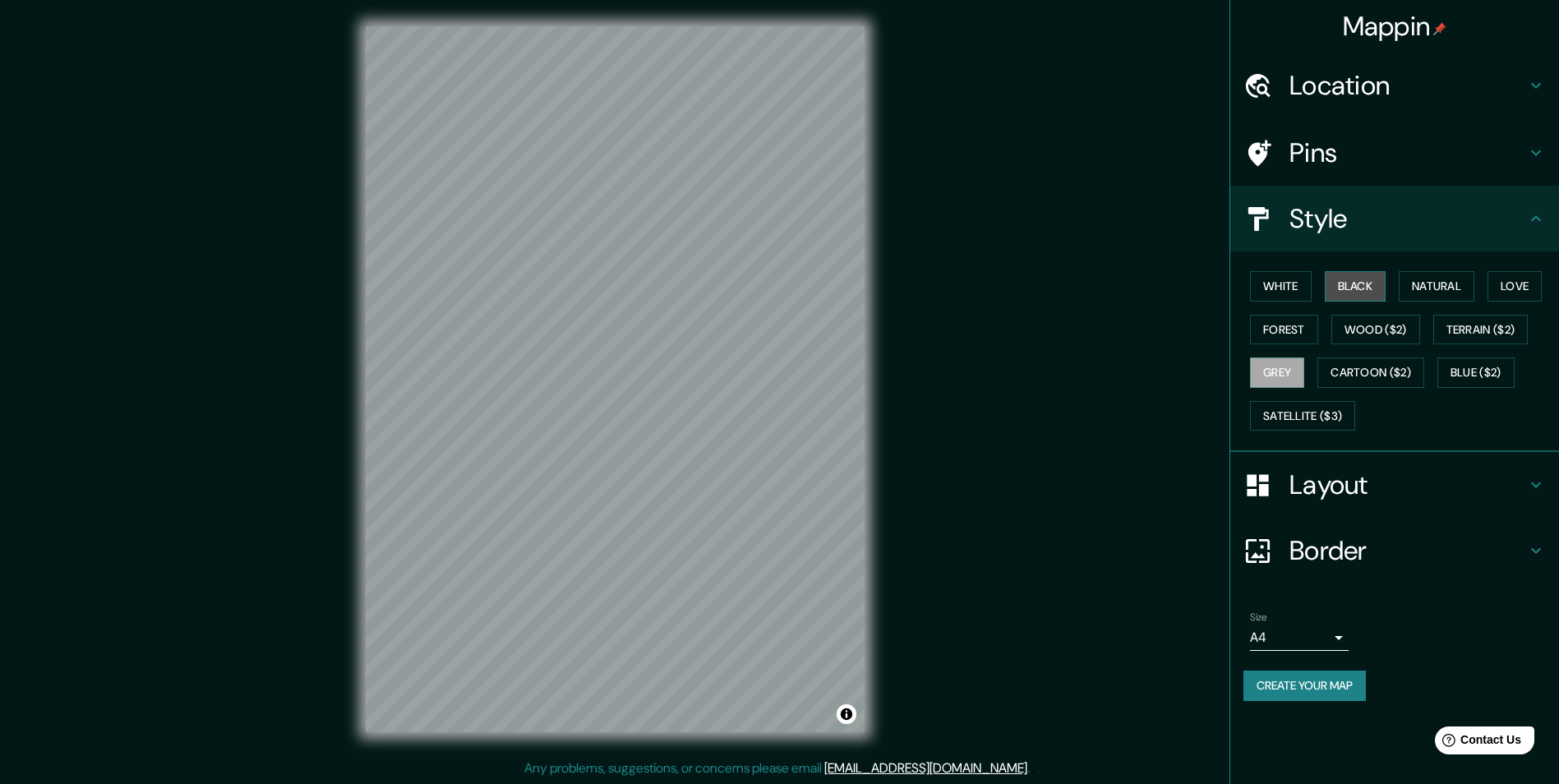 click on "Black" at bounding box center [1355, 286] 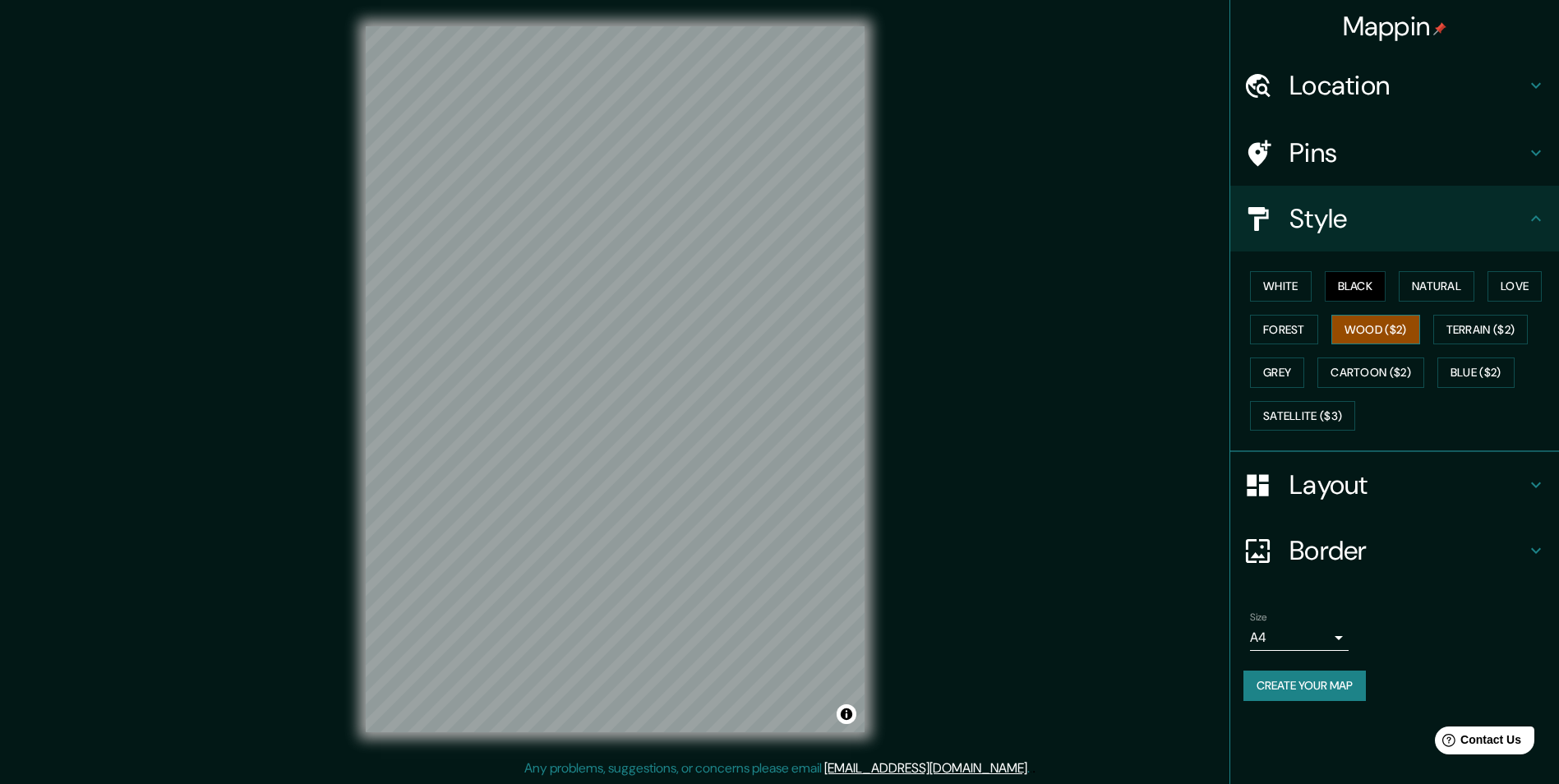 click on "Wood ($2)" at bounding box center [1376, 330] 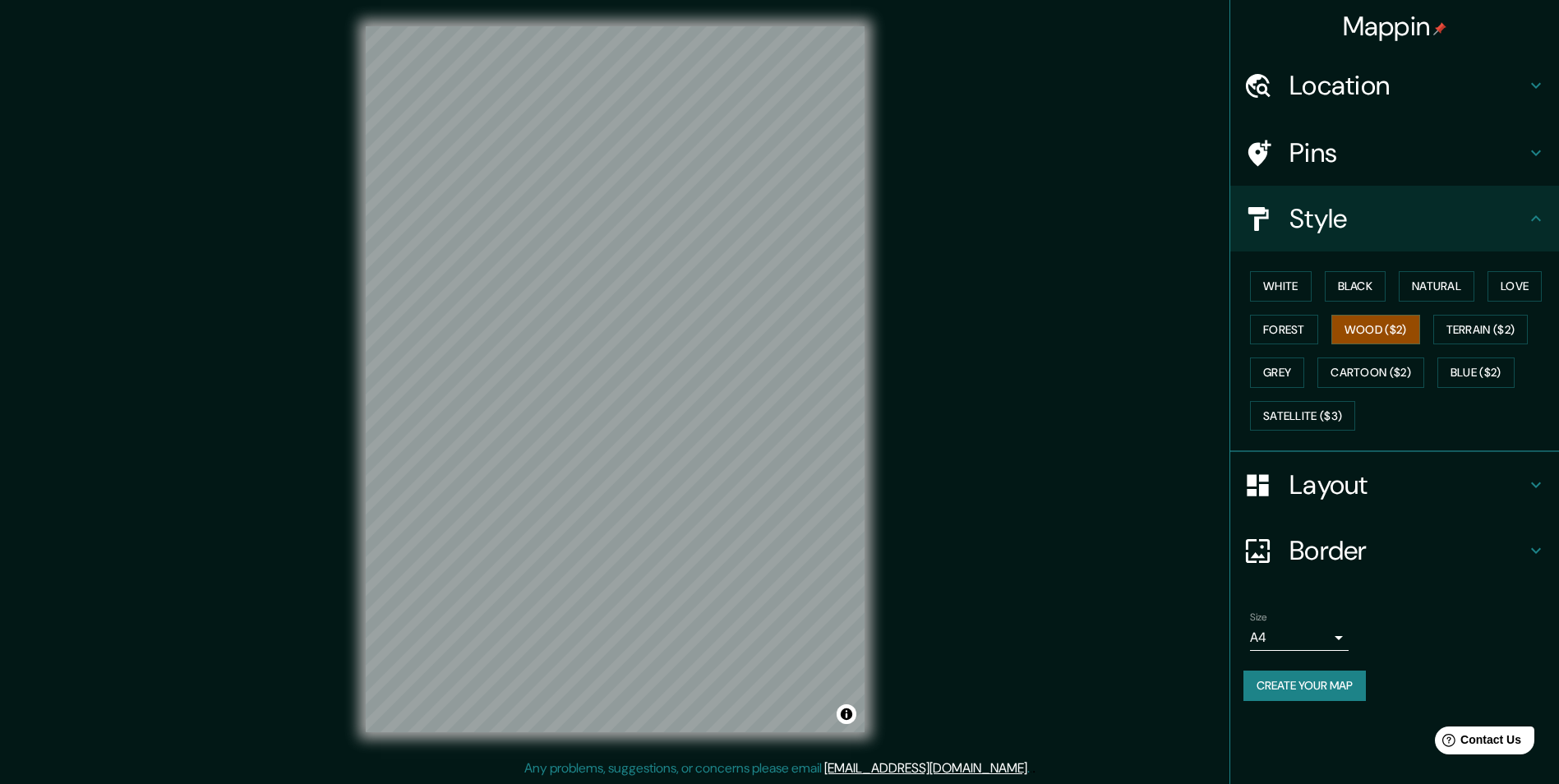 click on "© Mapbox   © OpenStreetMap   Improve this map" at bounding box center (615, 379) 